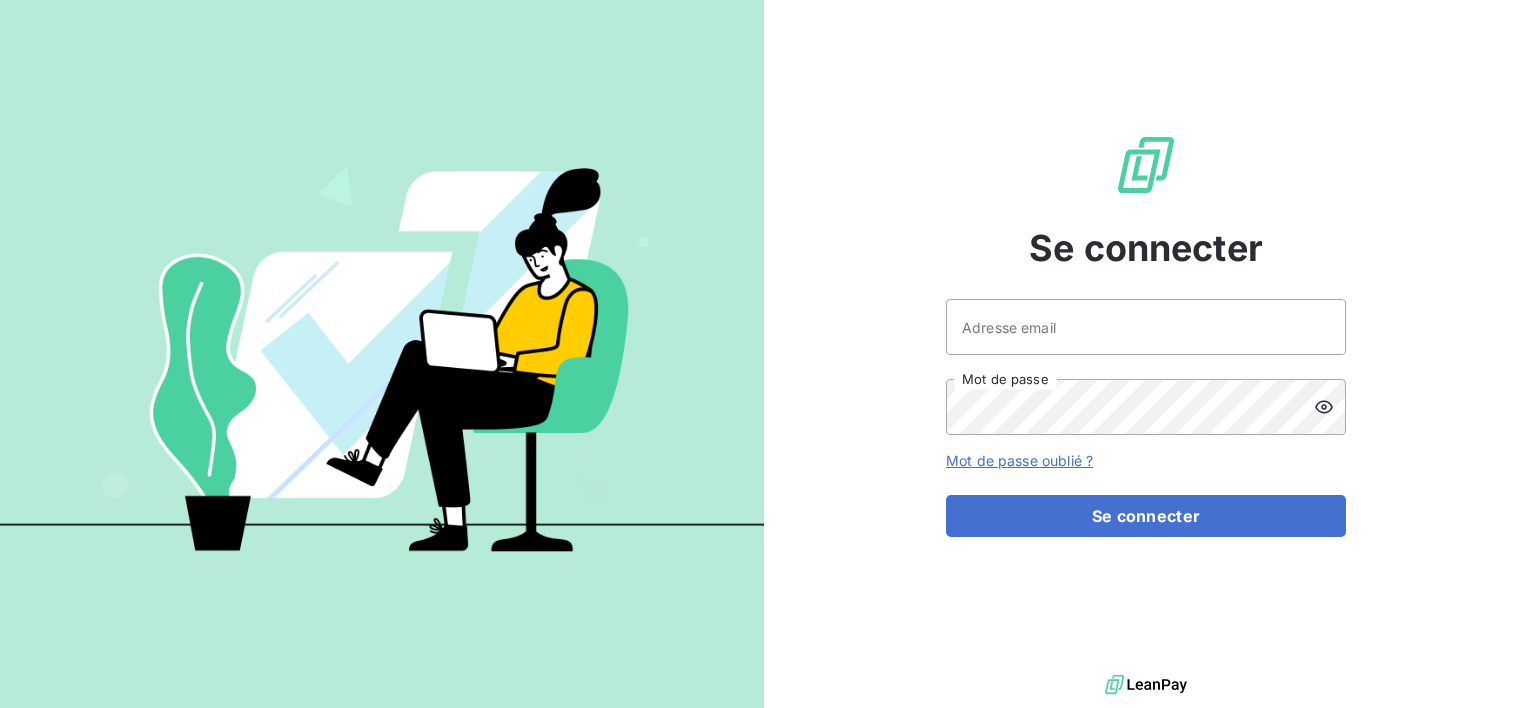 scroll, scrollTop: 0, scrollLeft: 0, axis: both 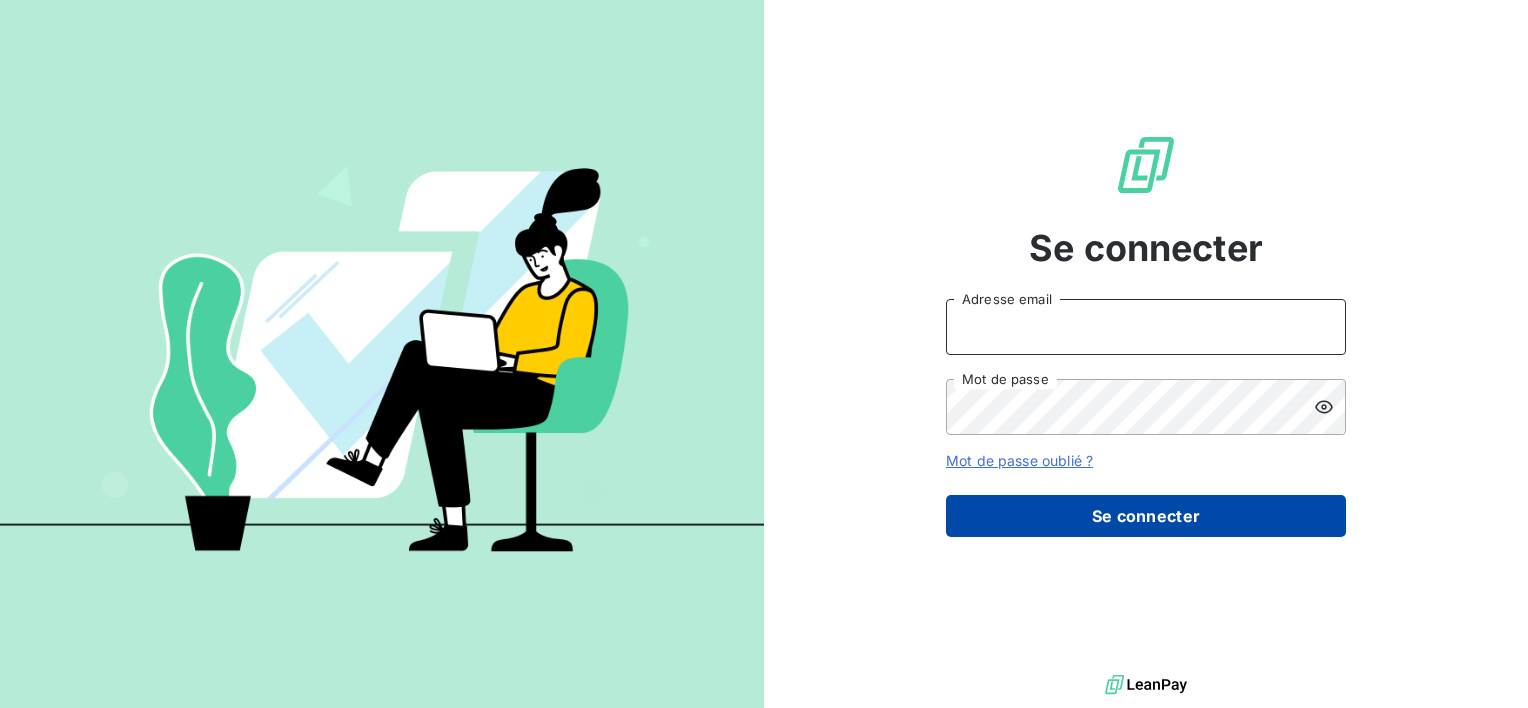 type on "[EMAIL]" 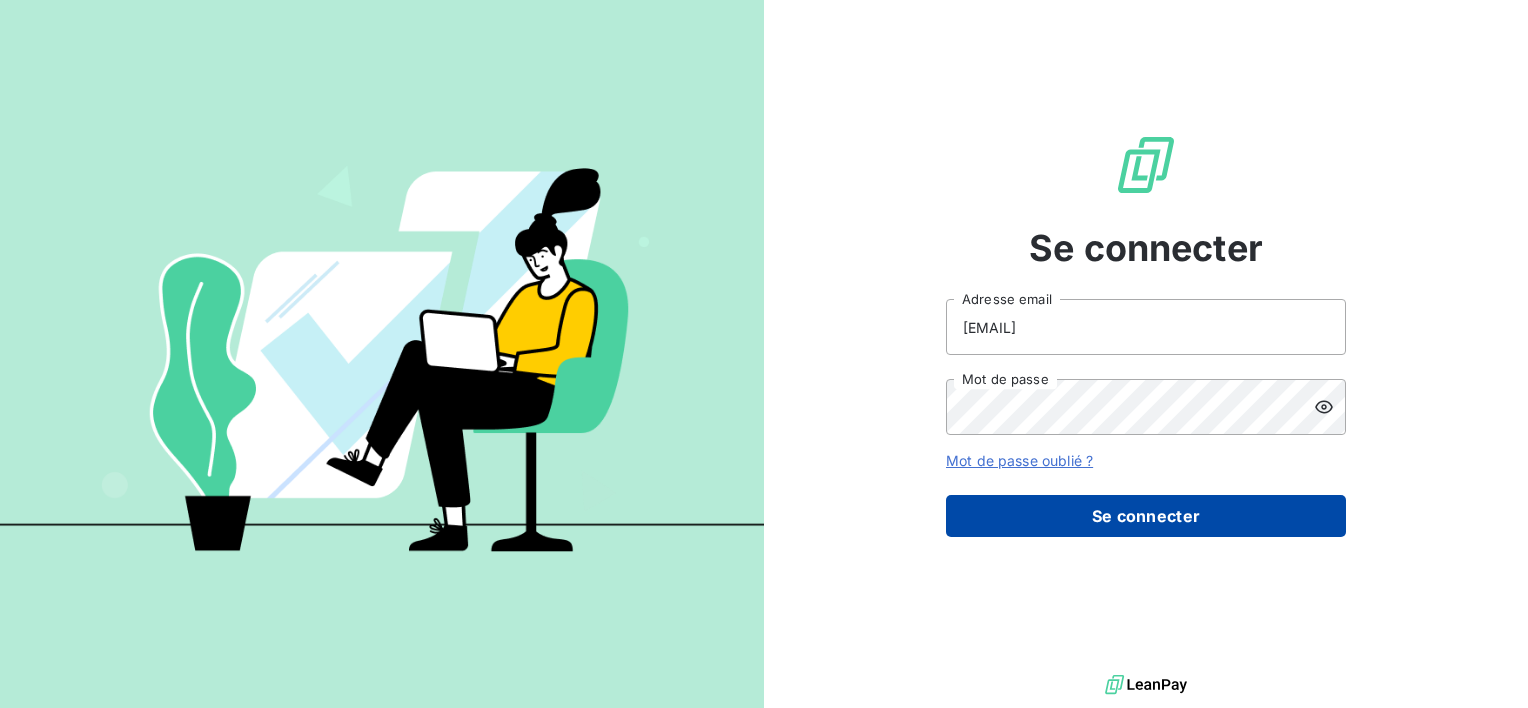 click on "Se connecter" at bounding box center (1146, 516) 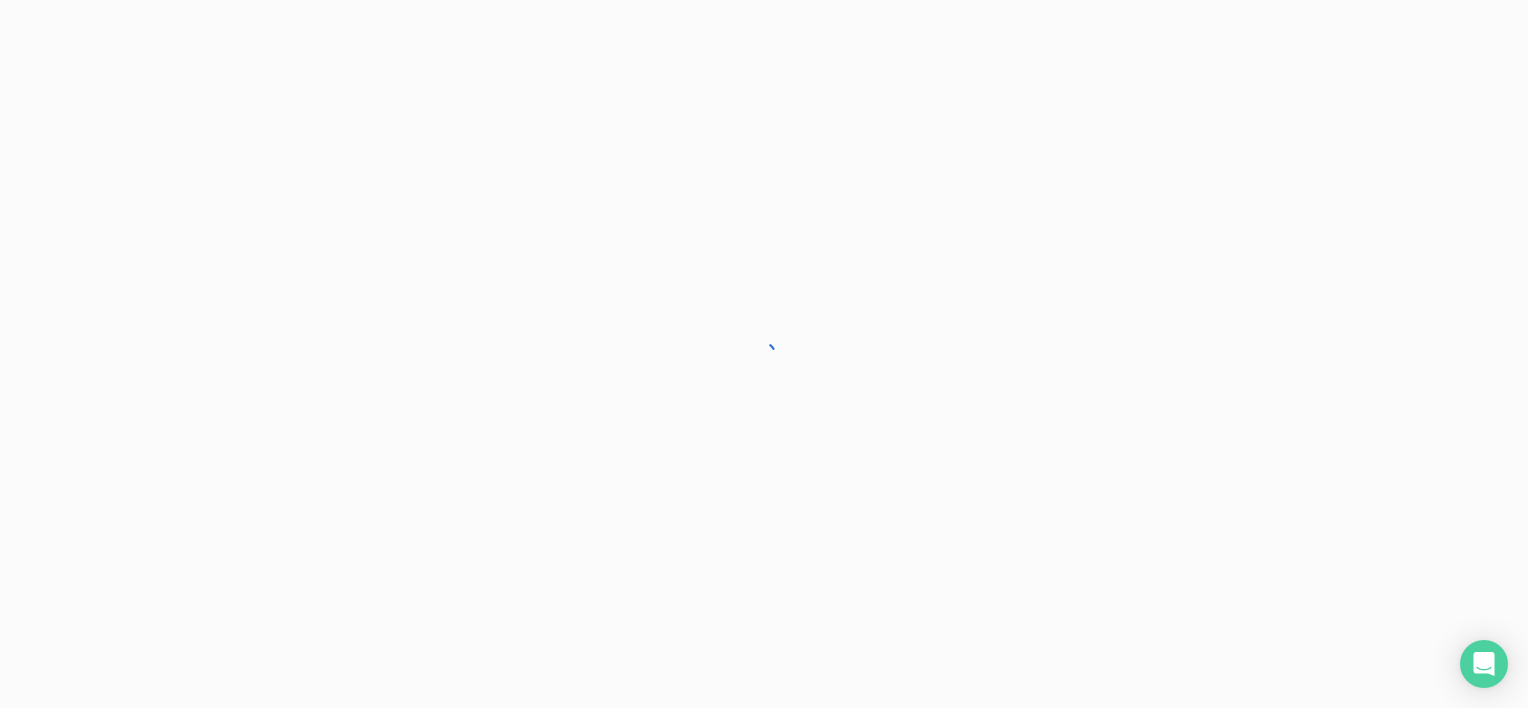 scroll, scrollTop: 0, scrollLeft: 0, axis: both 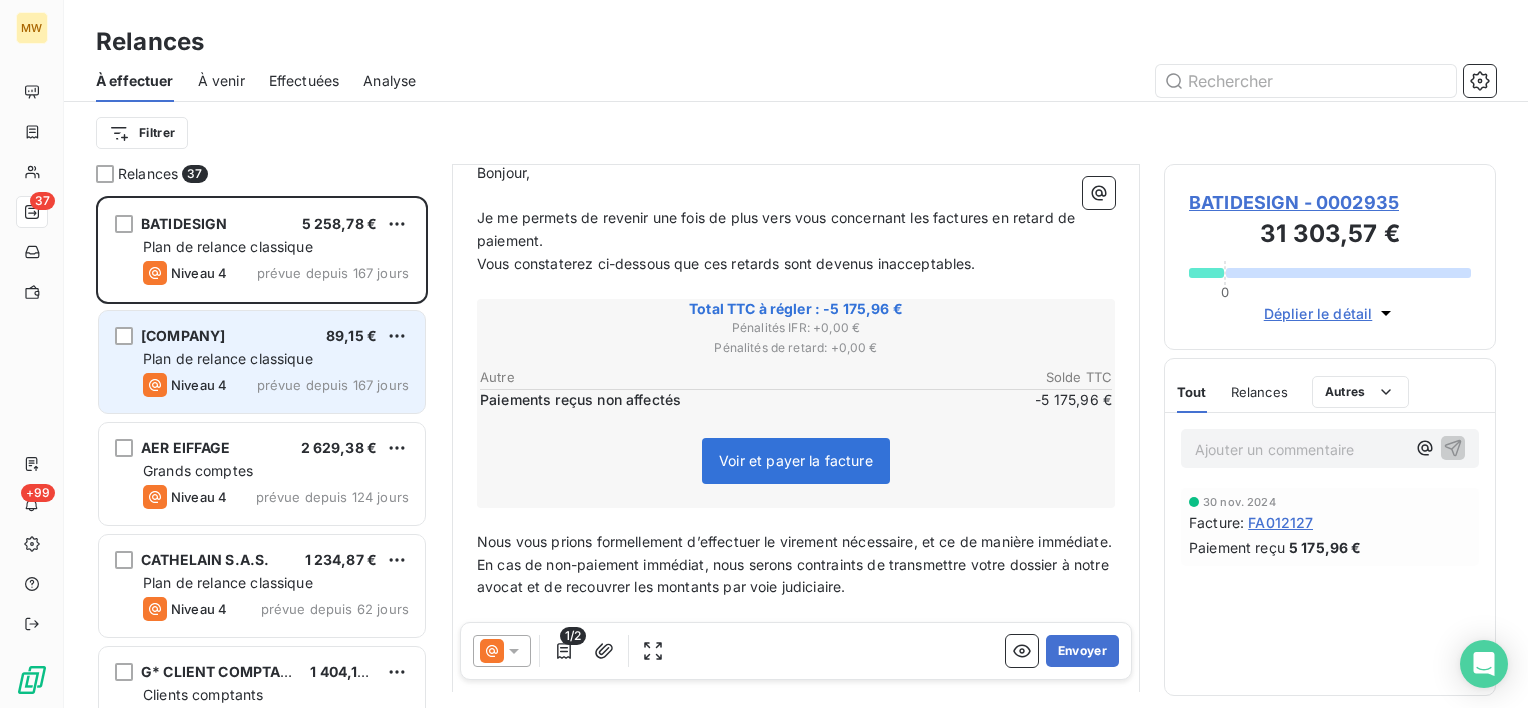 click on "Plan de relance classique" at bounding box center [228, 358] 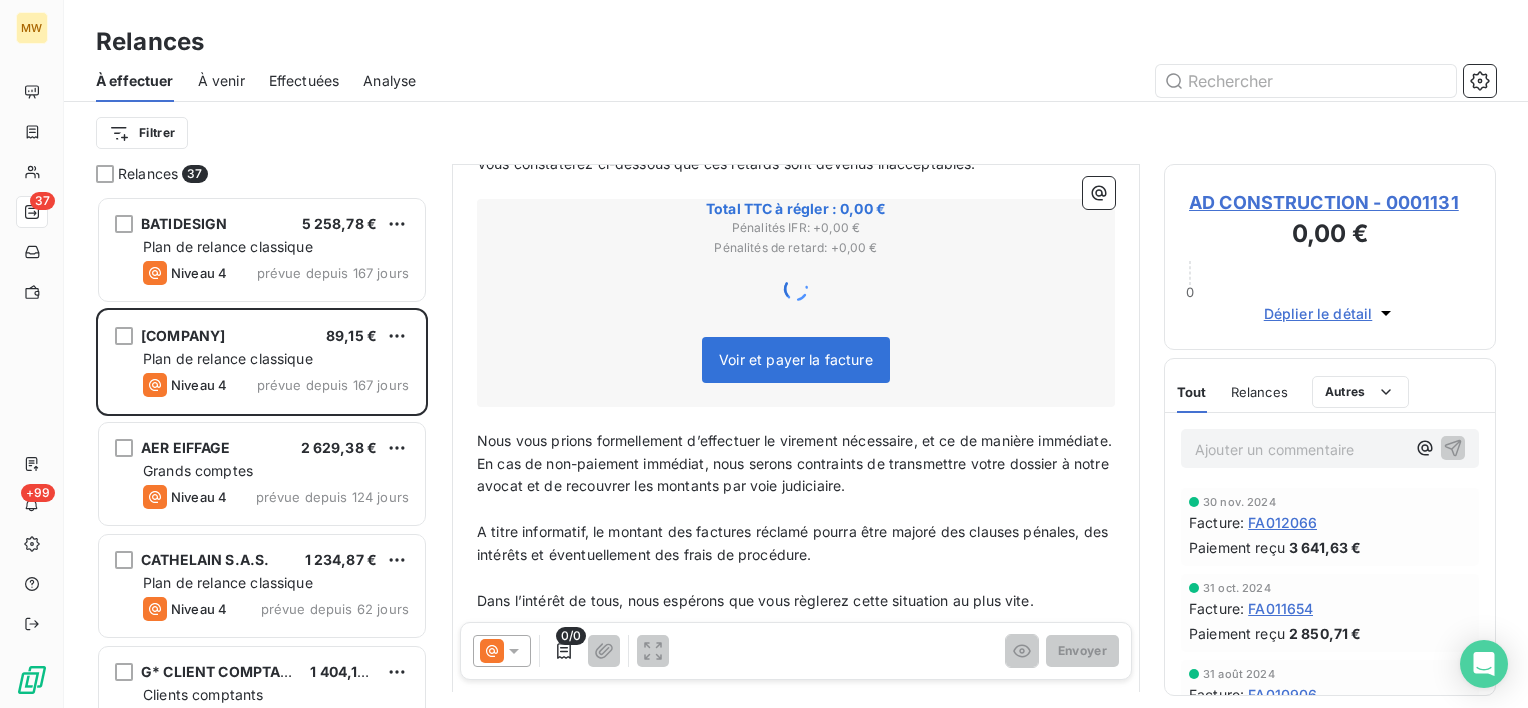 scroll, scrollTop: 400, scrollLeft: 0, axis: vertical 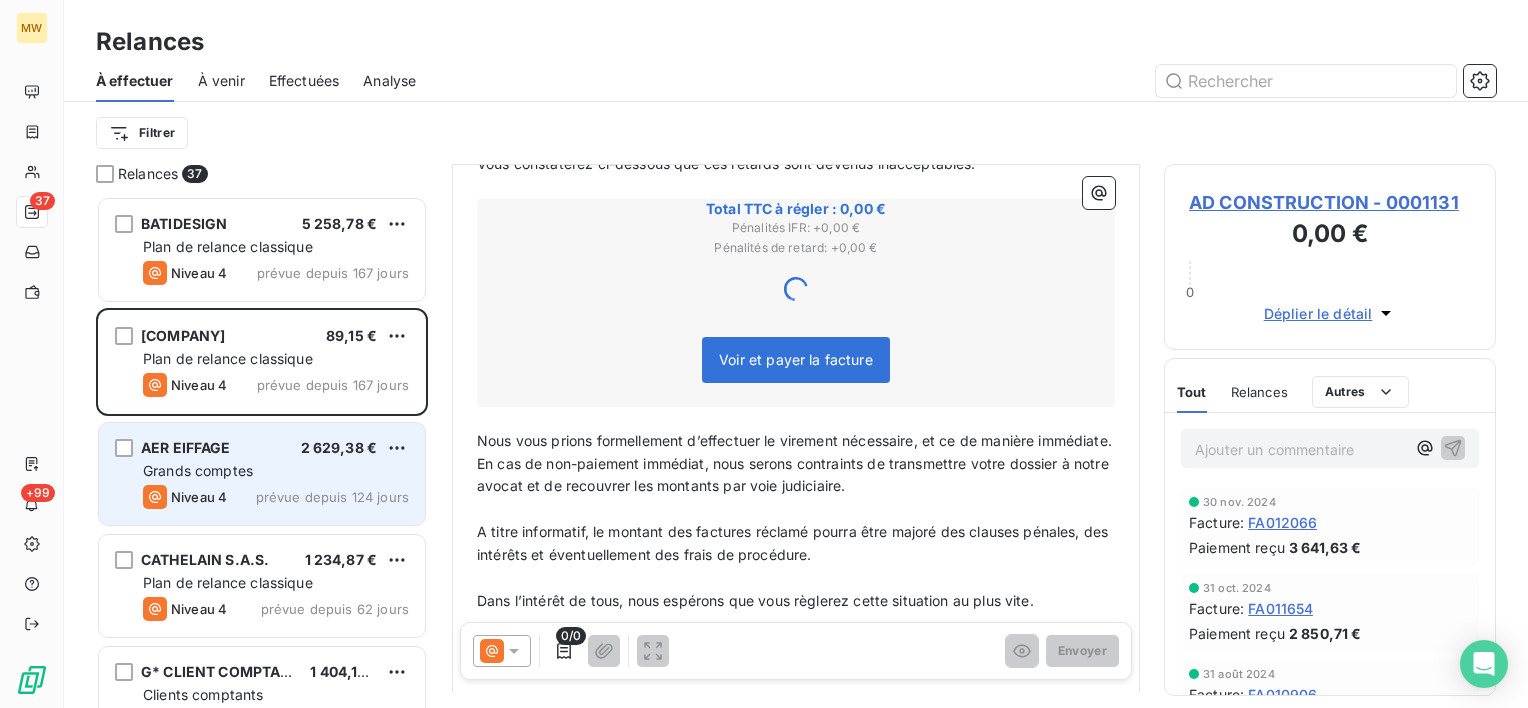 click on "Grands comptes" at bounding box center (276, 471) 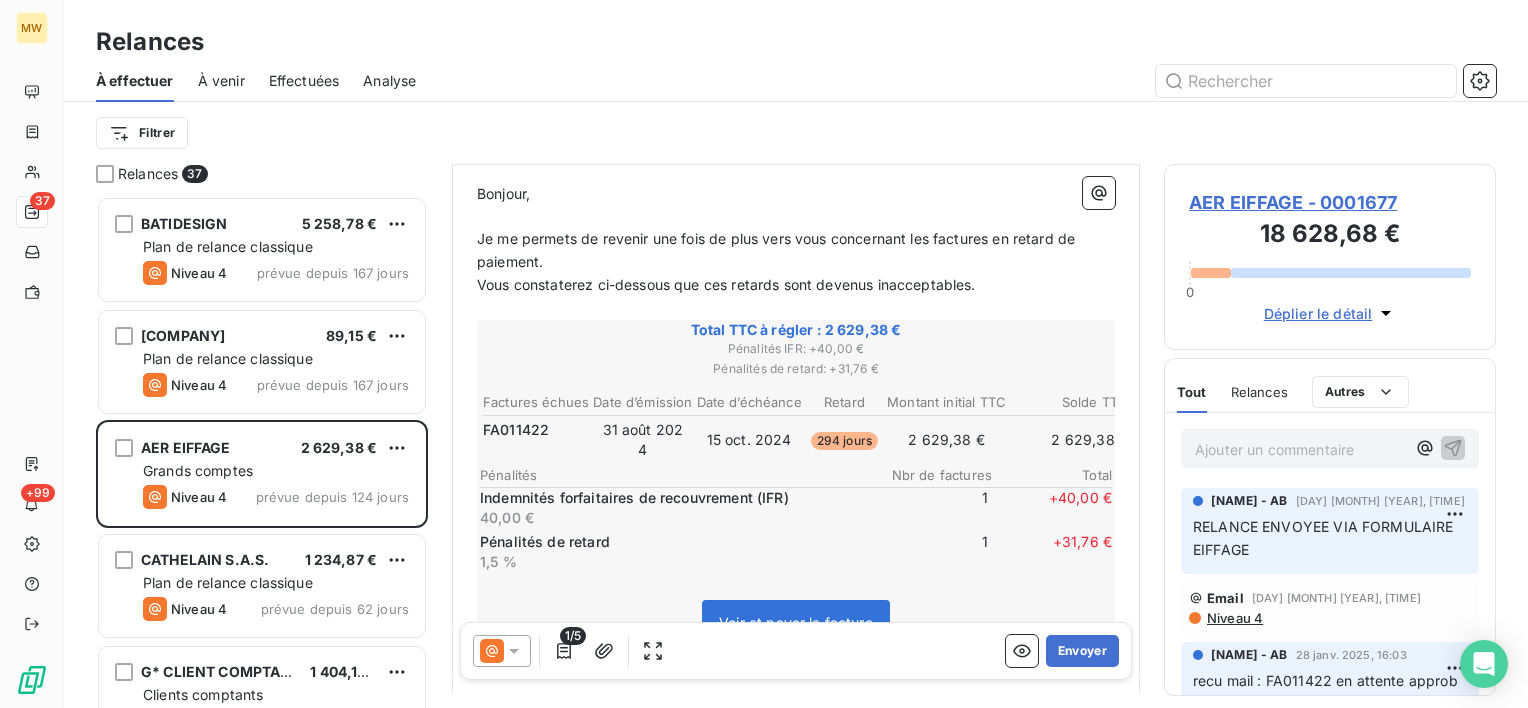scroll, scrollTop: 500, scrollLeft: 0, axis: vertical 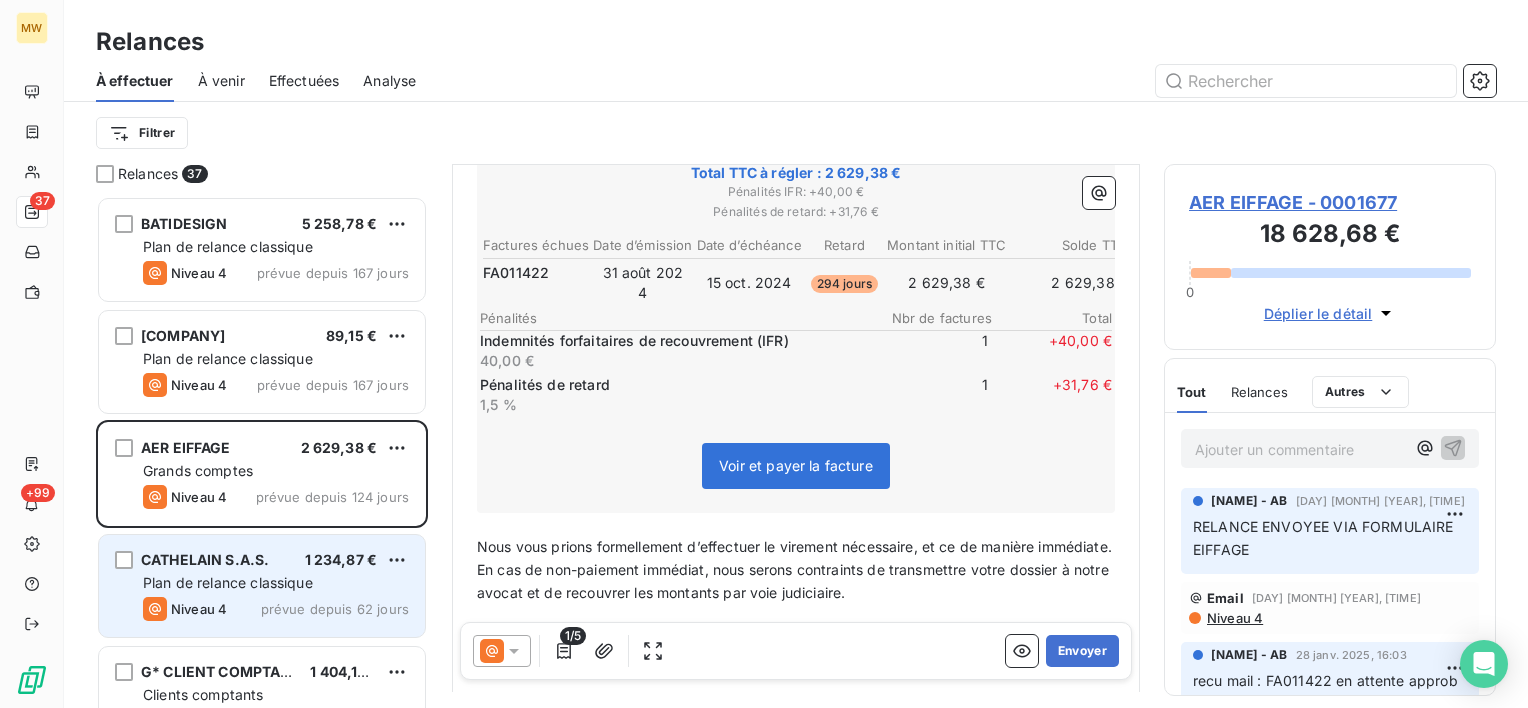 click on "CATHELAIN S.A.S. [PRICE] Plan de relance classique Niveau 4 prévue depuis 62 jours" at bounding box center (262, 586) 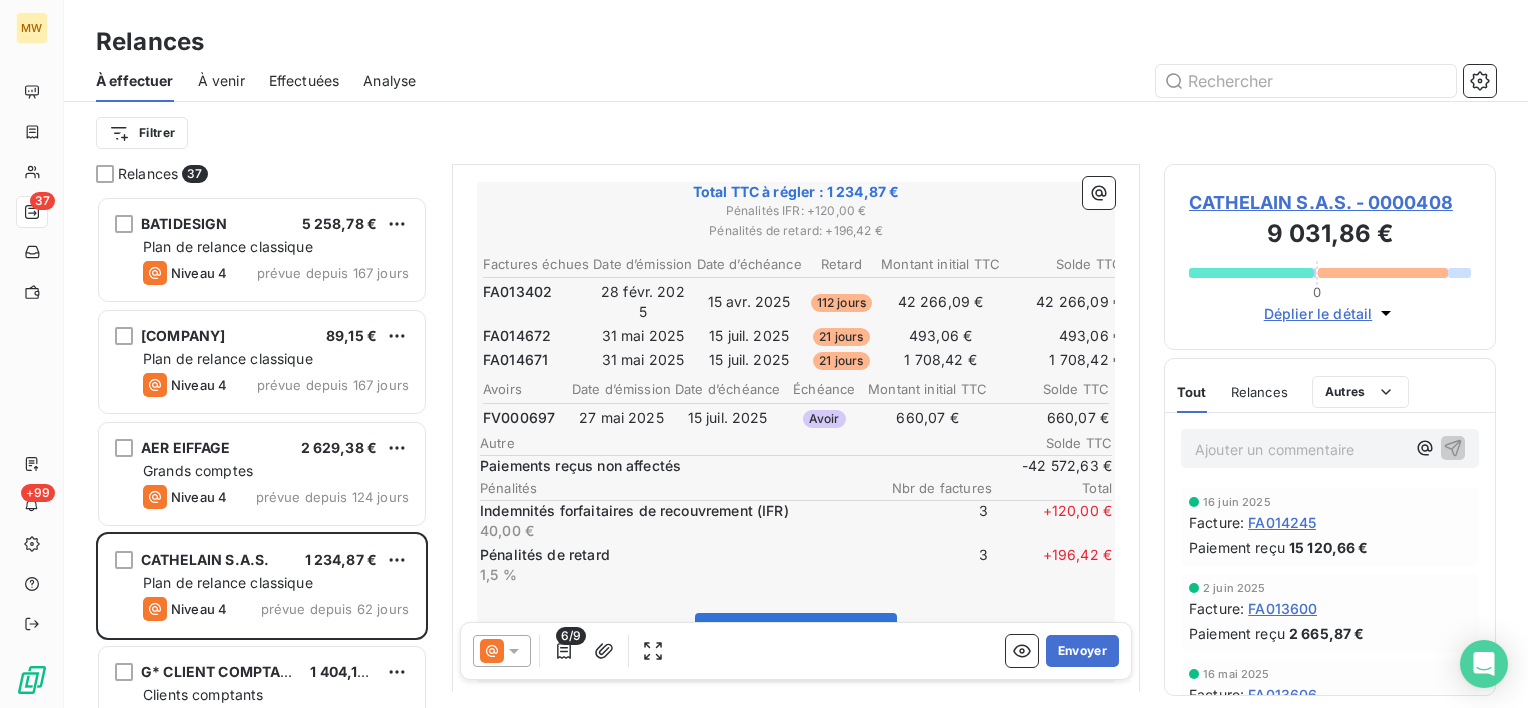scroll, scrollTop: 500, scrollLeft: 0, axis: vertical 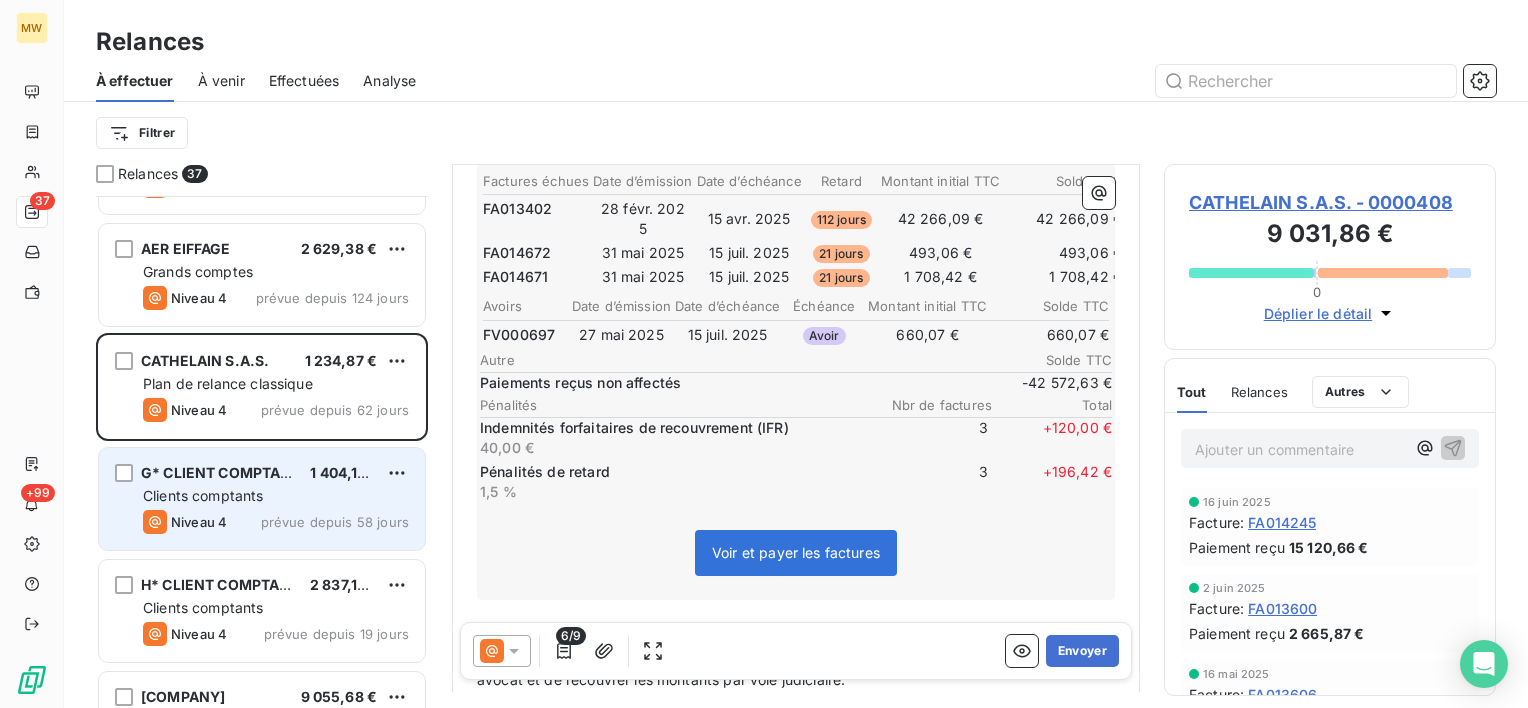 click on "Niveau 4" at bounding box center (185, 522) 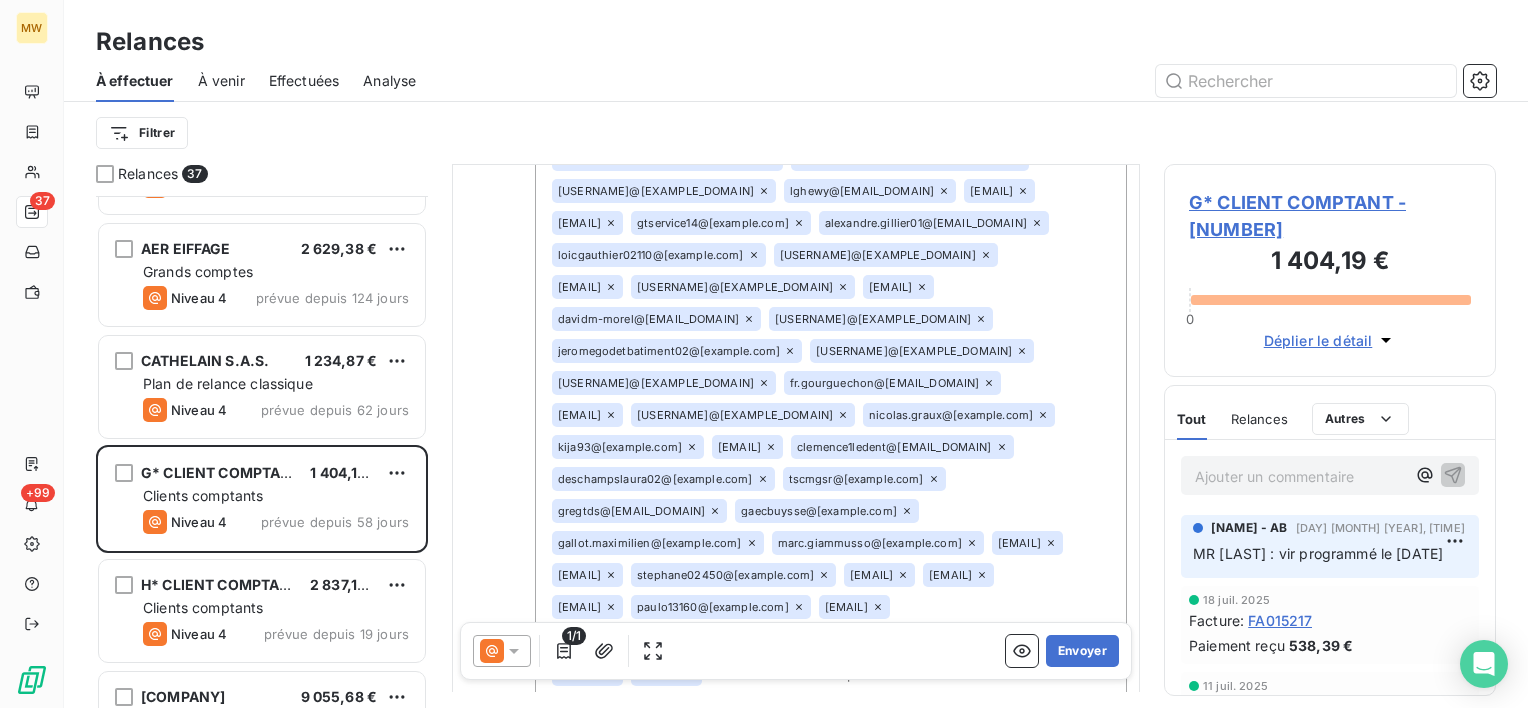 scroll, scrollTop: 1800, scrollLeft: 0, axis: vertical 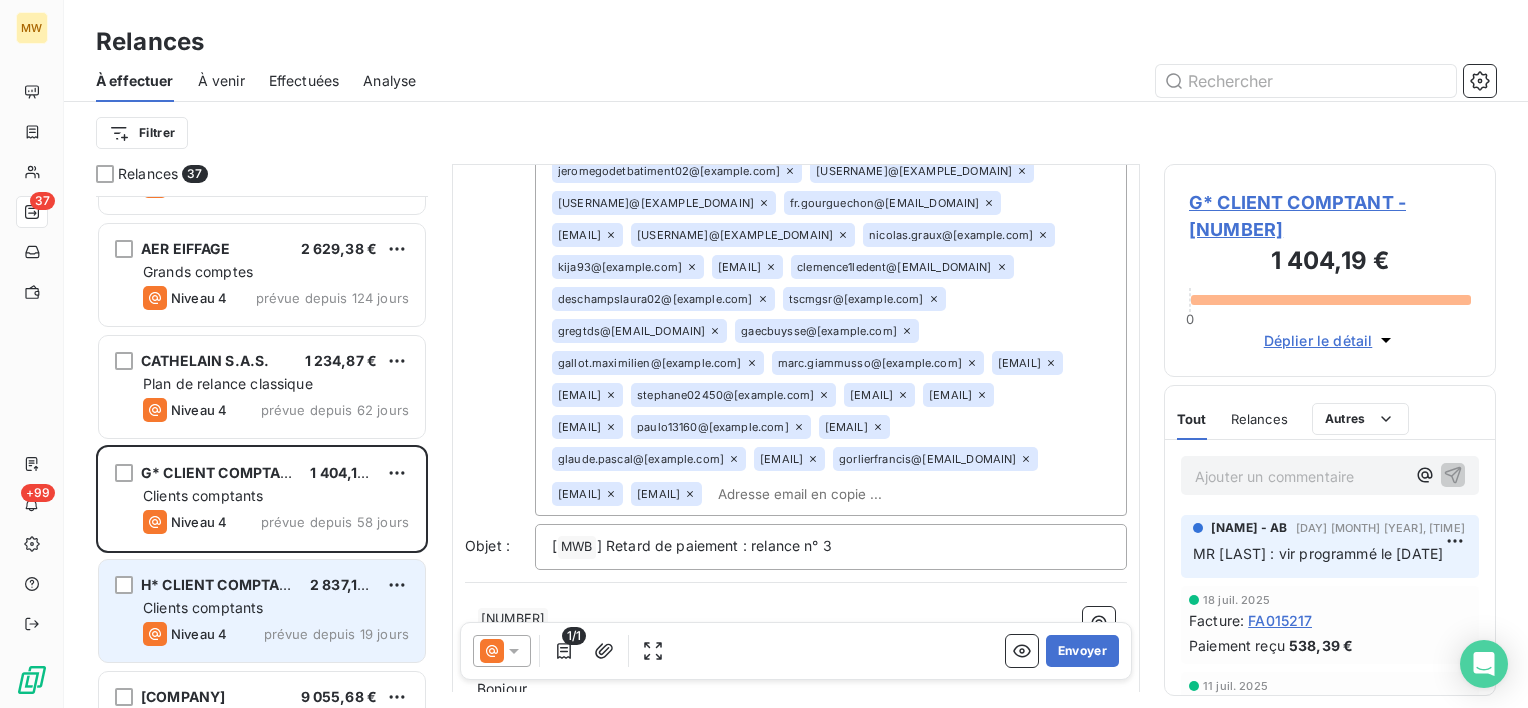 click on "H* CLIENT COMPTANT" at bounding box center [220, 584] 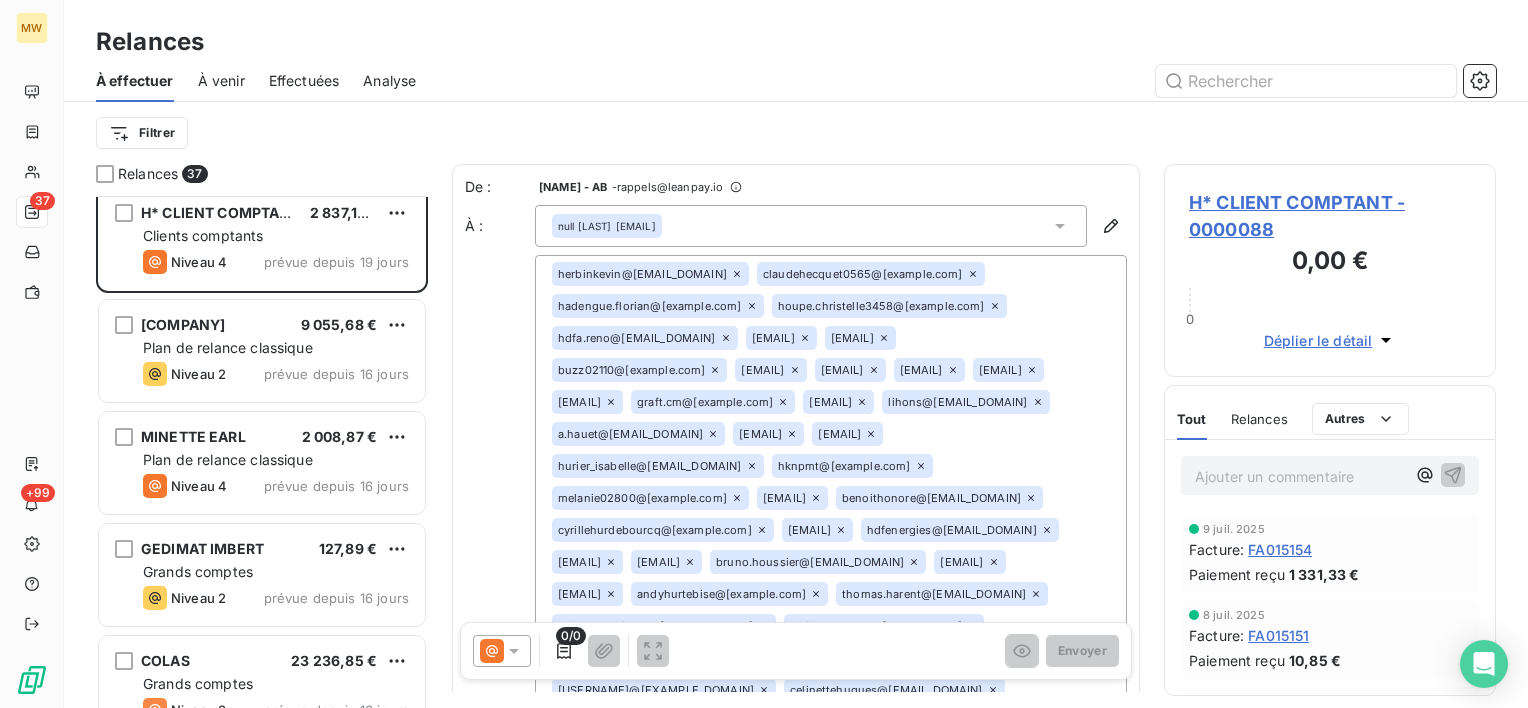 scroll, scrollTop: 700, scrollLeft: 0, axis: vertical 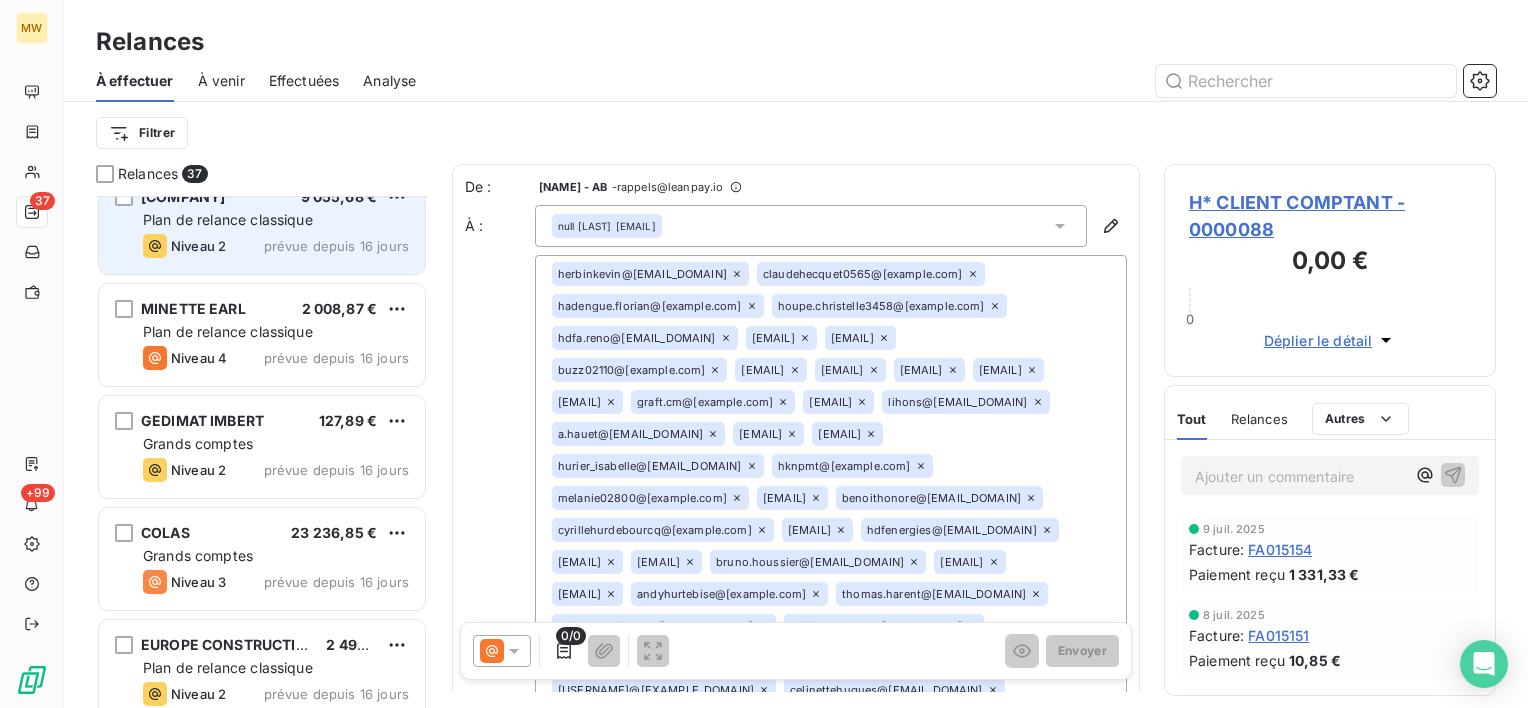 click on "[COMPANY] [PRICE] Plan de relance classique Niveau 2 prévue depuis 16 jours" at bounding box center [262, 223] 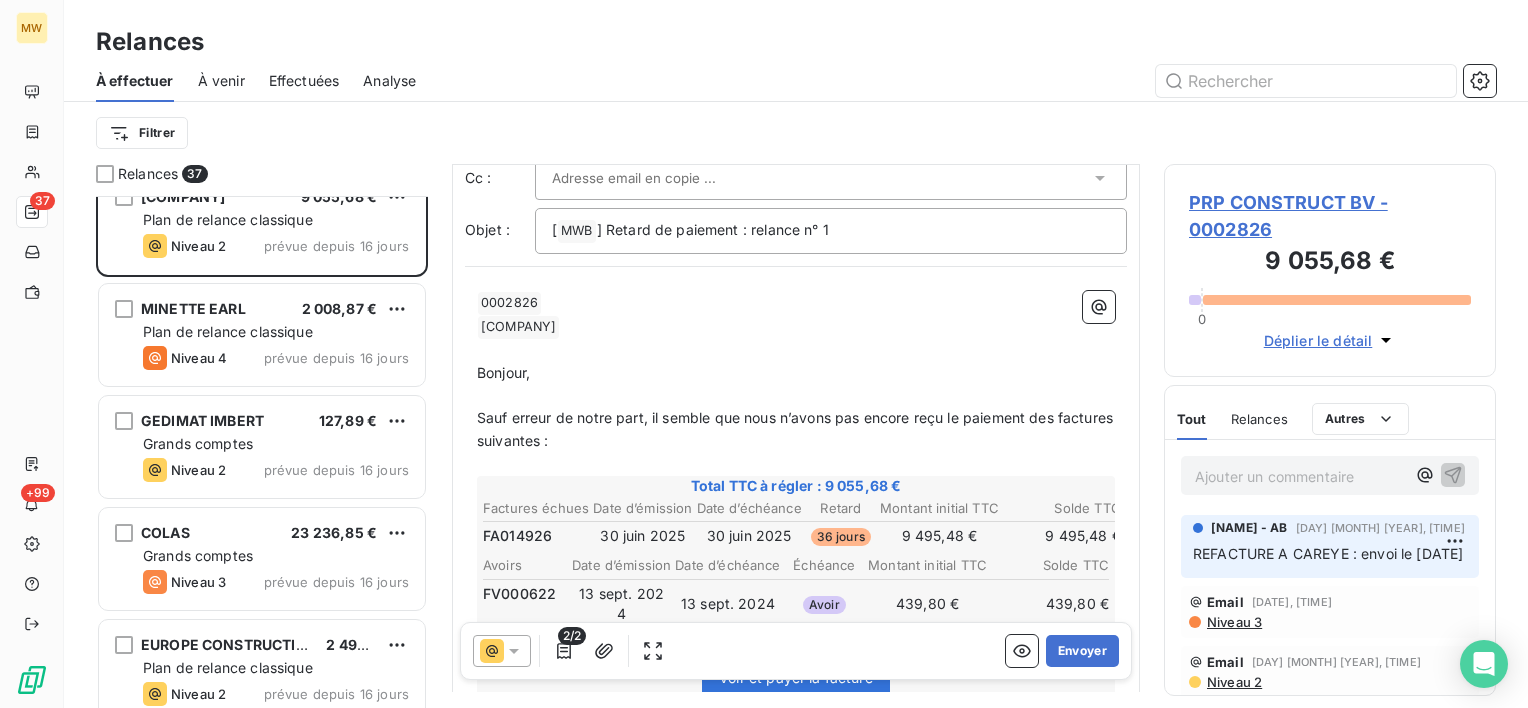 scroll, scrollTop: 300, scrollLeft: 0, axis: vertical 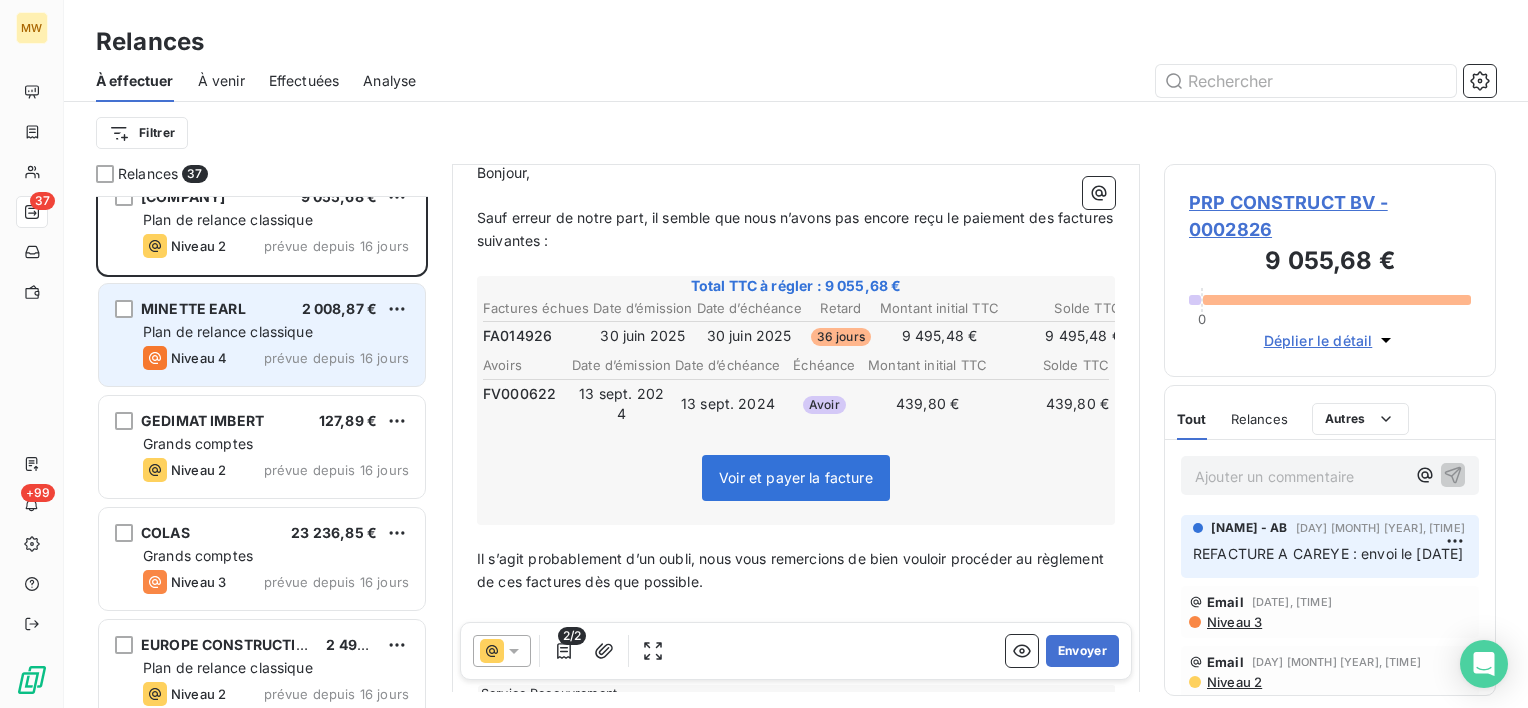 click on "Niveau 4 prévue depuis [DAYS] jours" at bounding box center [276, 358] 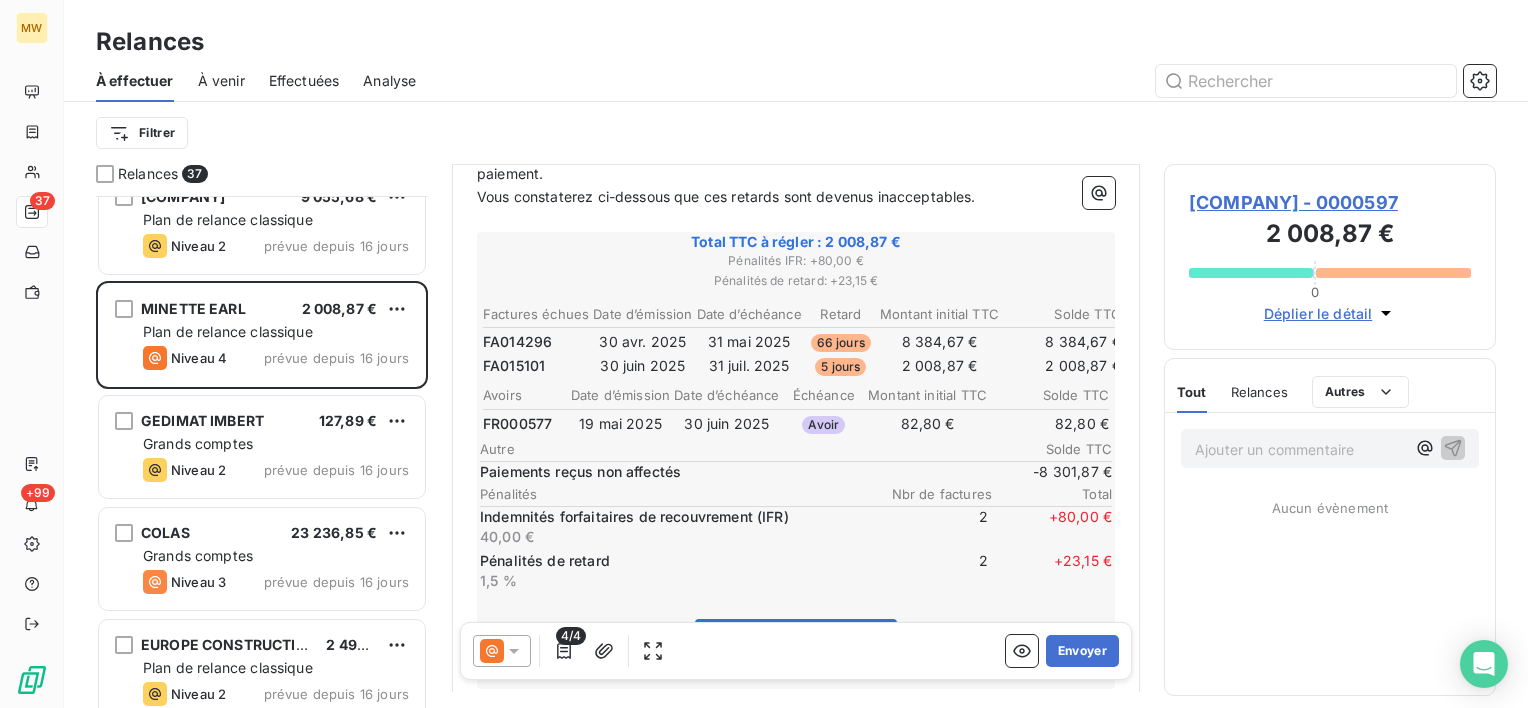 scroll, scrollTop: 400, scrollLeft: 0, axis: vertical 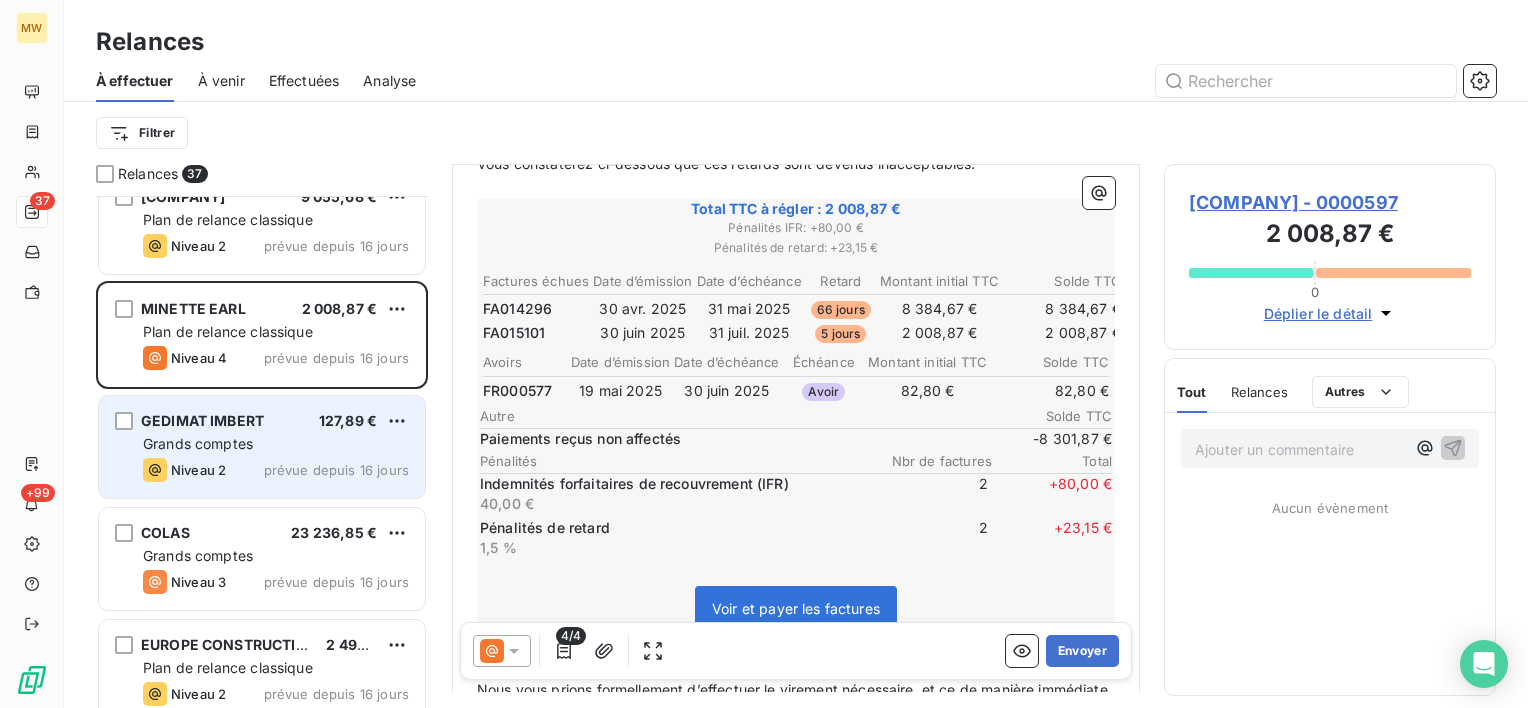 click on "GEDIMAT IMBERT [AMOUNT] Grands comptes Niveau 2 prévue depuis [DAYS] jours" at bounding box center (262, 447) 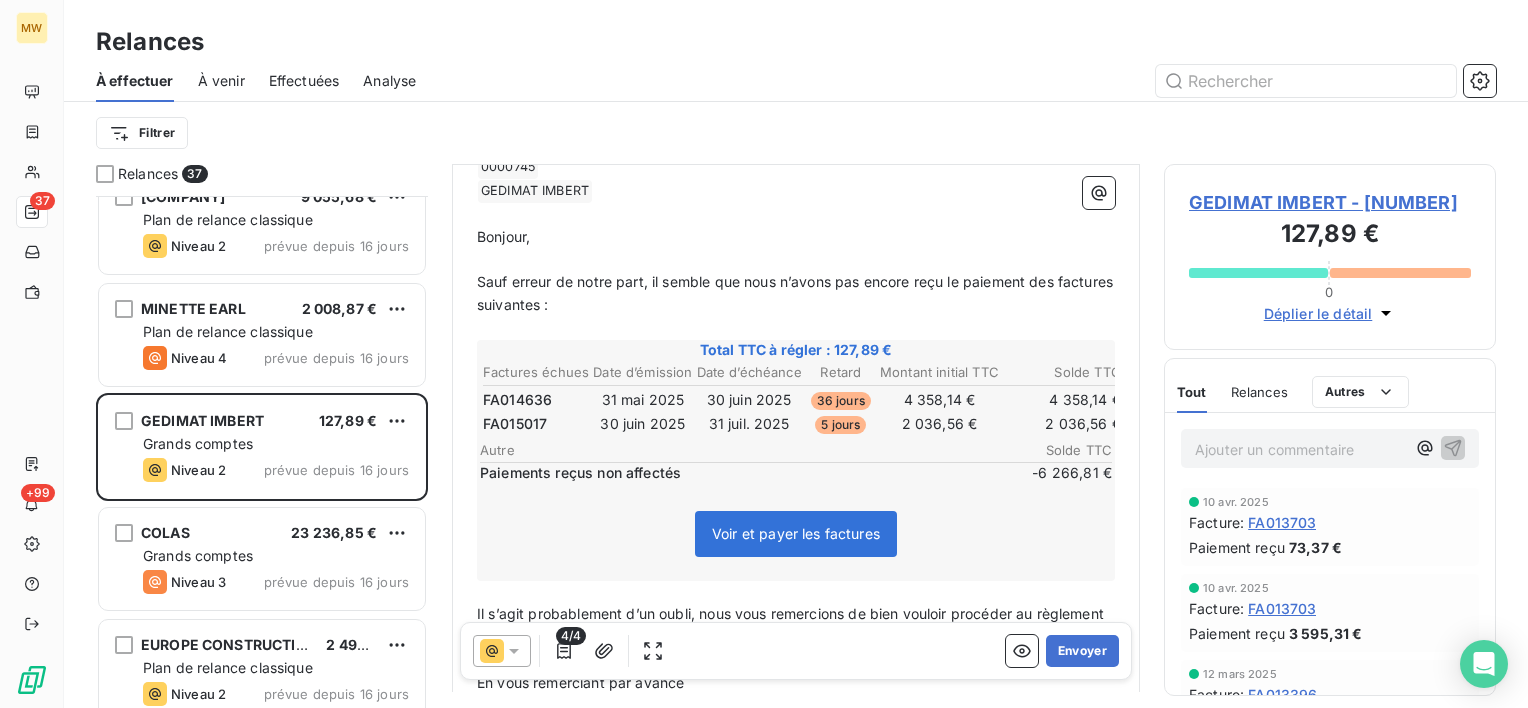 scroll, scrollTop: 500, scrollLeft: 0, axis: vertical 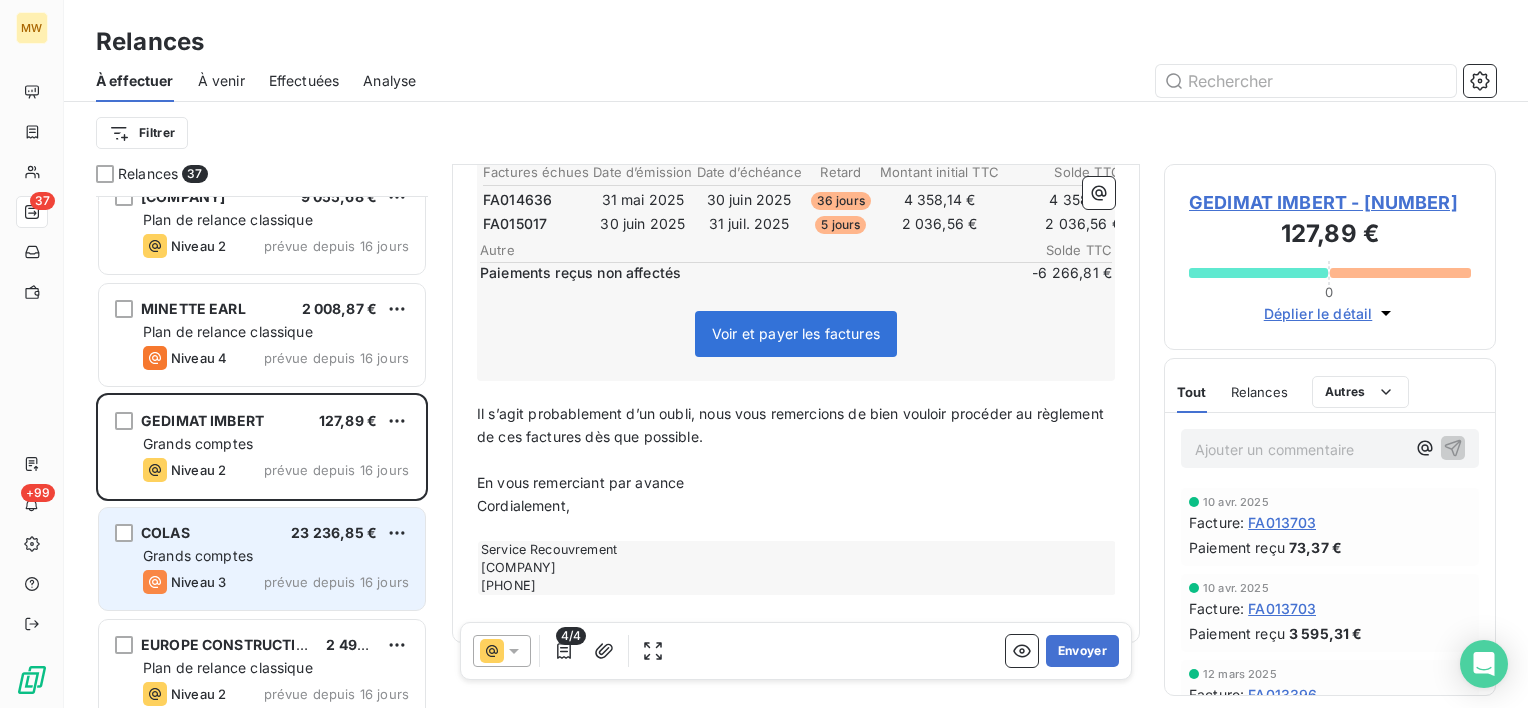 click on "COLAS [PRICE]" at bounding box center (276, 533) 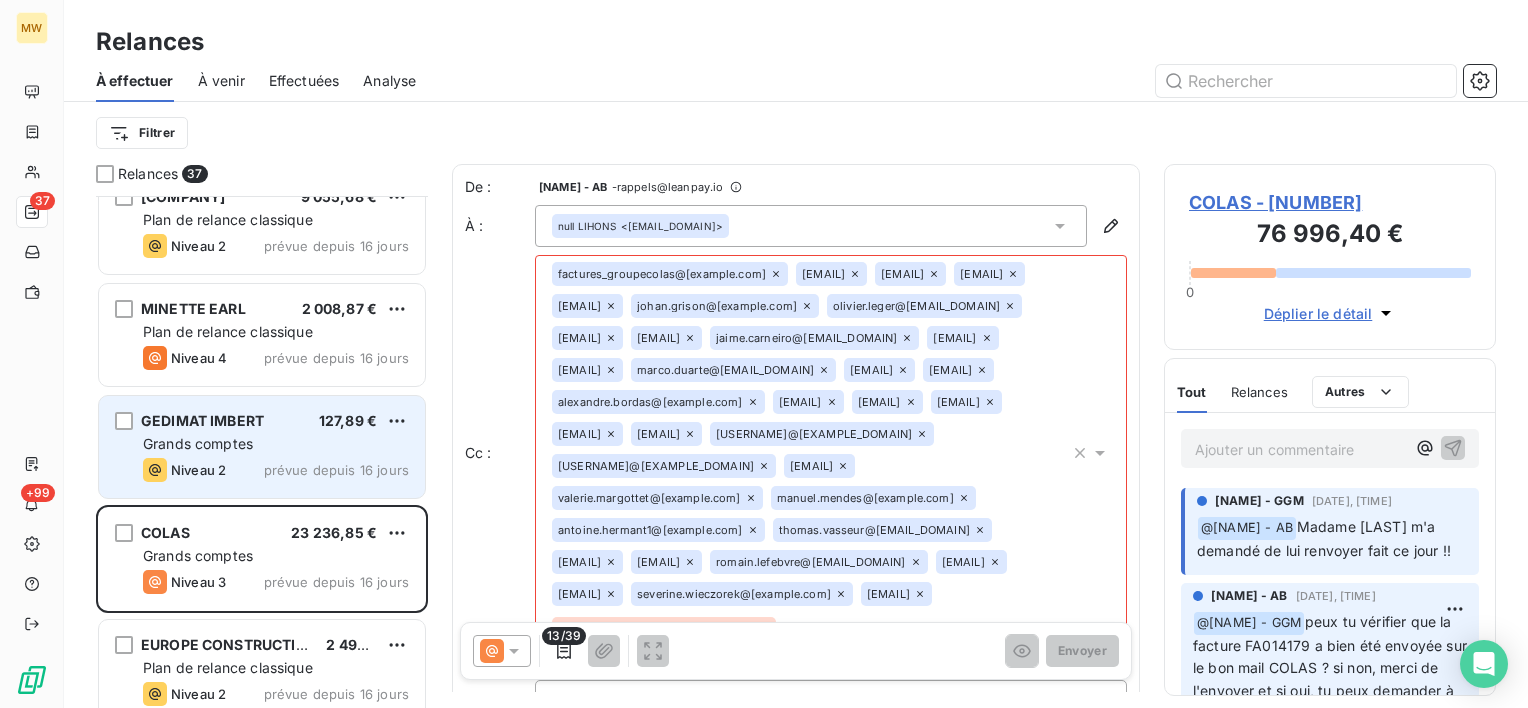 click on "Niveau 2" at bounding box center (198, 470) 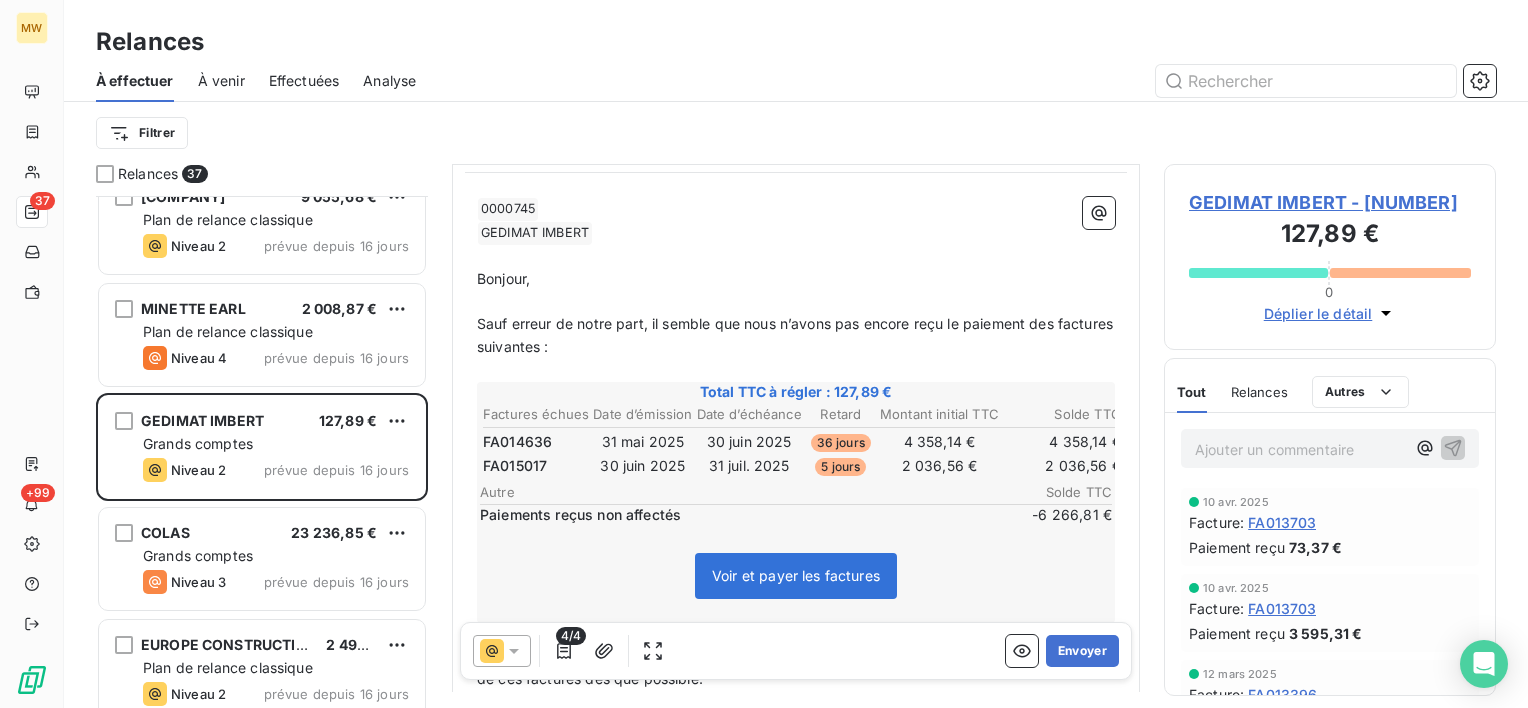 scroll, scrollTop: 300, scrollLeft: 0, axis: vertical 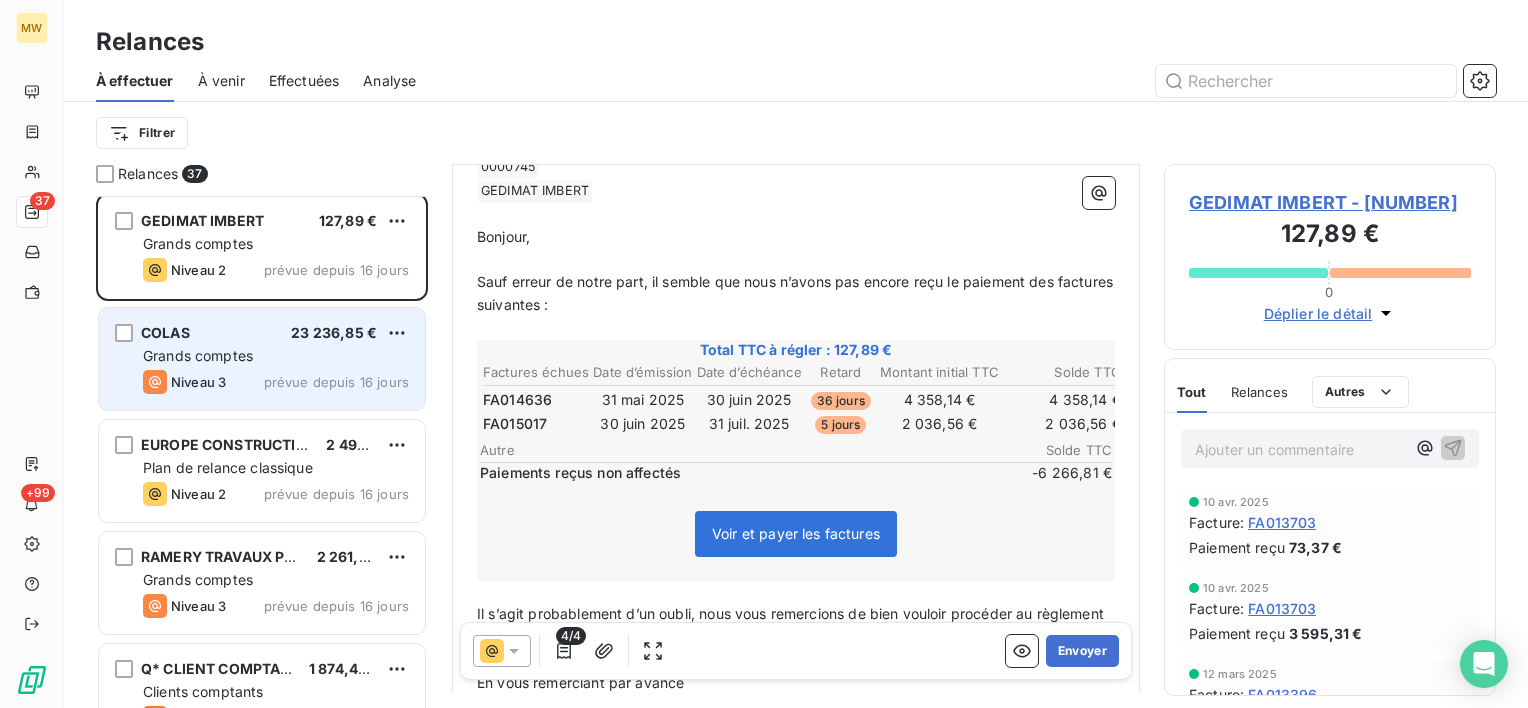 drag, startPoint x: 196, startPoint y: 356, endPoint x: 196, endPoint y: 367, distance: 11 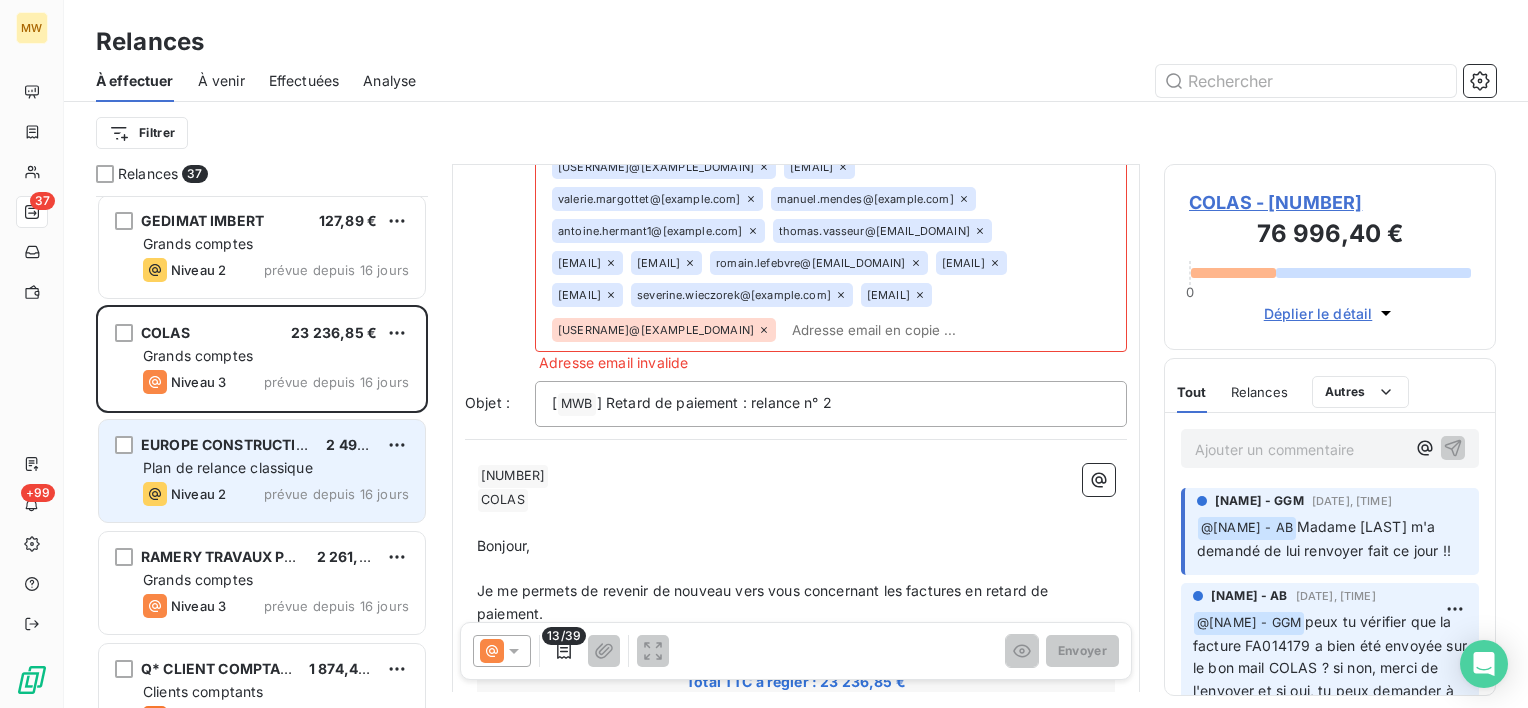 scroll, scrollTop: 228, scrollLeft: 0, axis: vertical 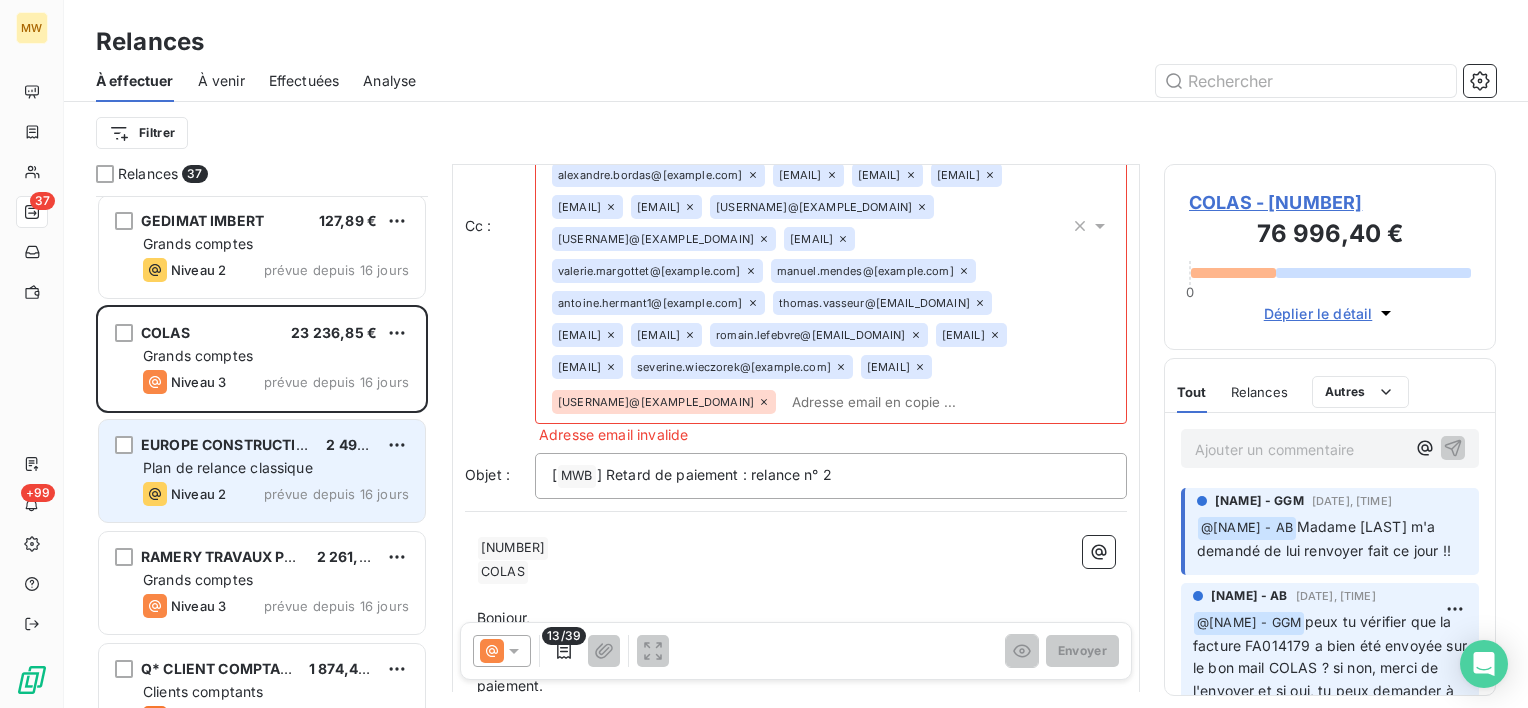 click on "Plan de relance classique" at bounding box center [228, 467] 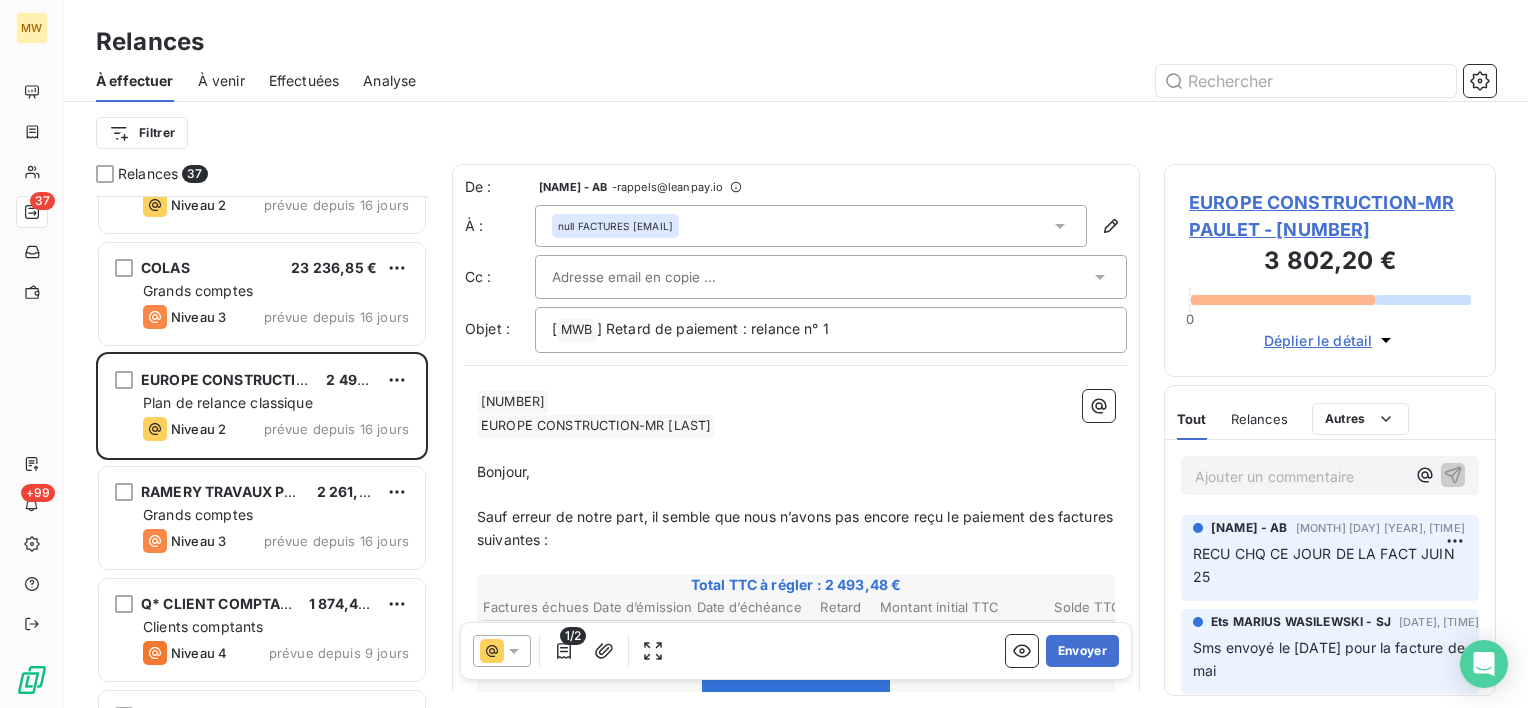 scroll, scrollTop: 1000, scrollLeft: 0, axis: vertical 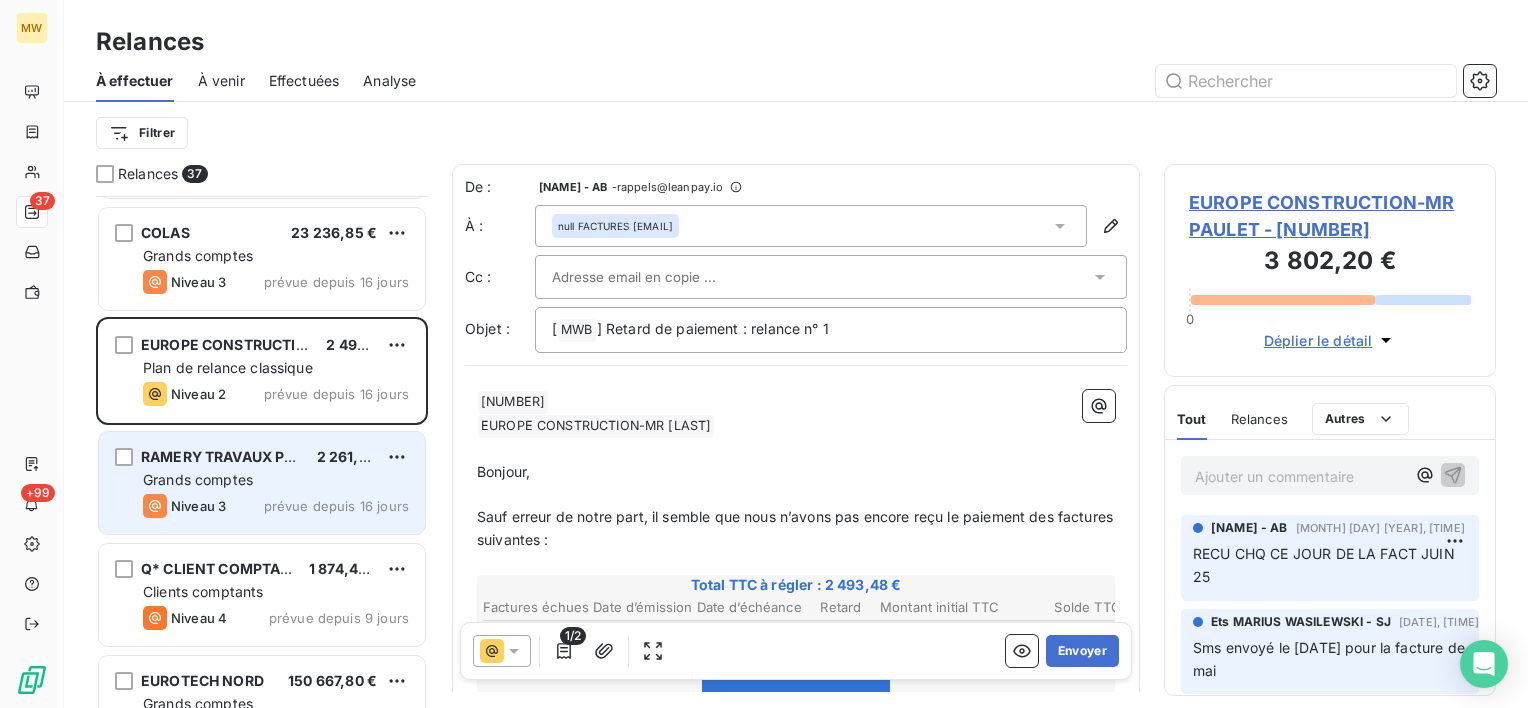 click on "Grands comptes" at bounding box center (198, 479) 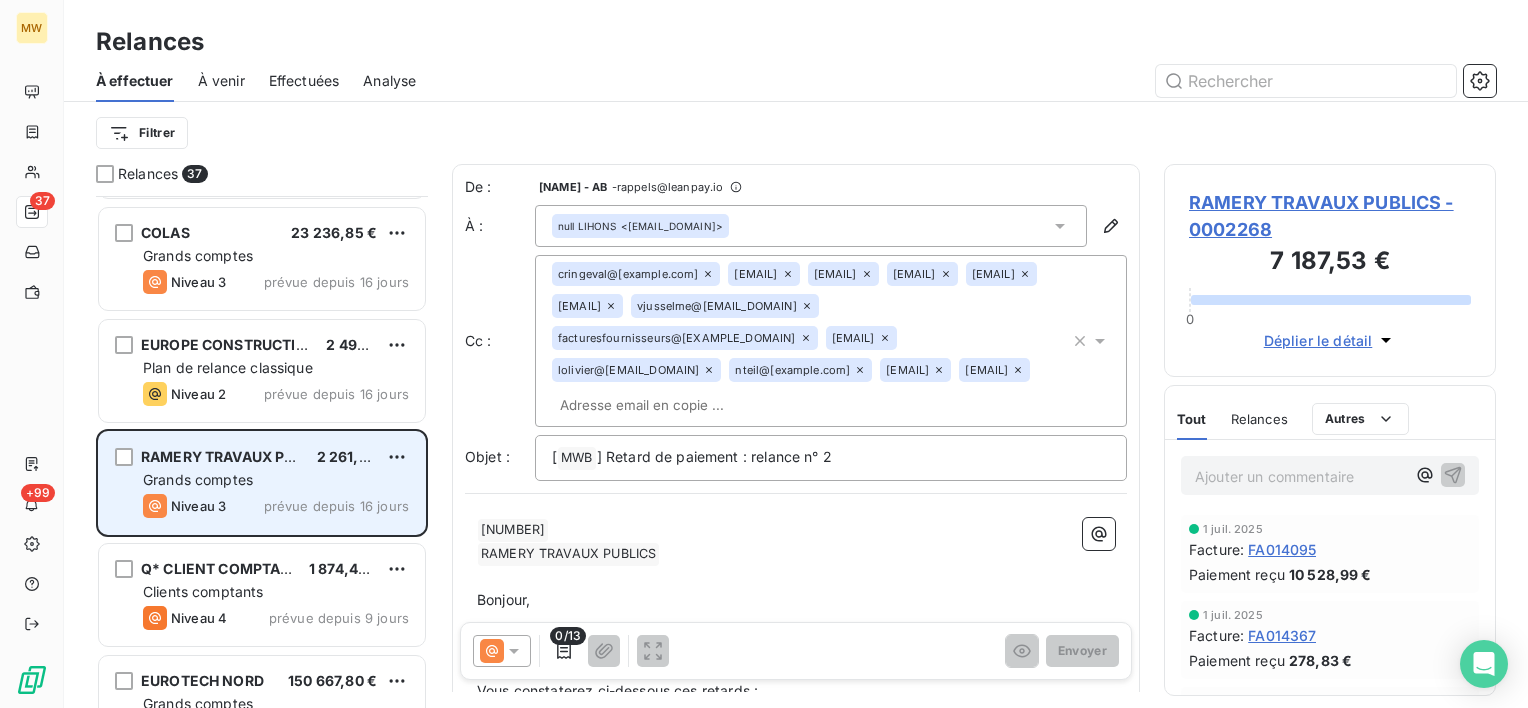 scroll, scrollTop: 1100, scrollLeft: 0, axis: vertical 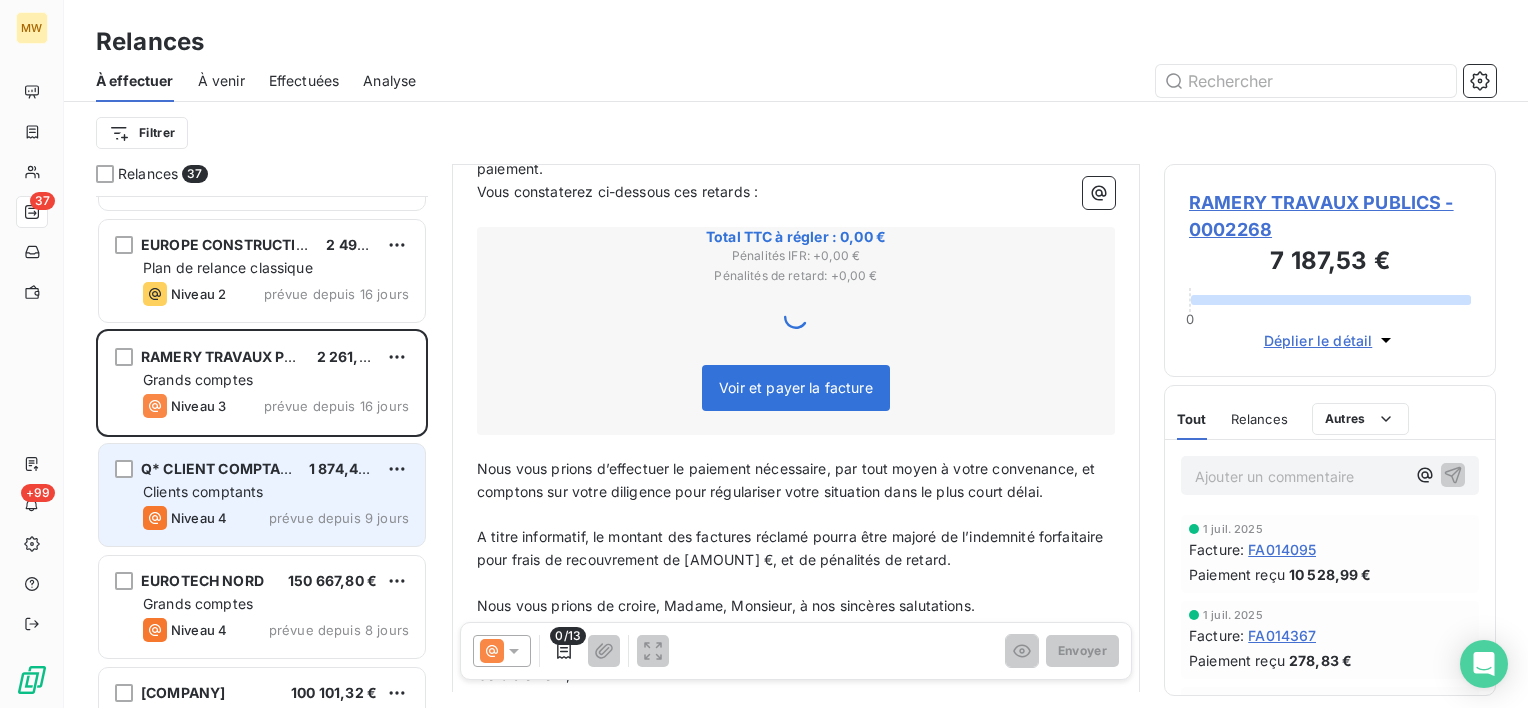 click on "Q* CLIENT COMPTANT" at bounding box center (221, 468) 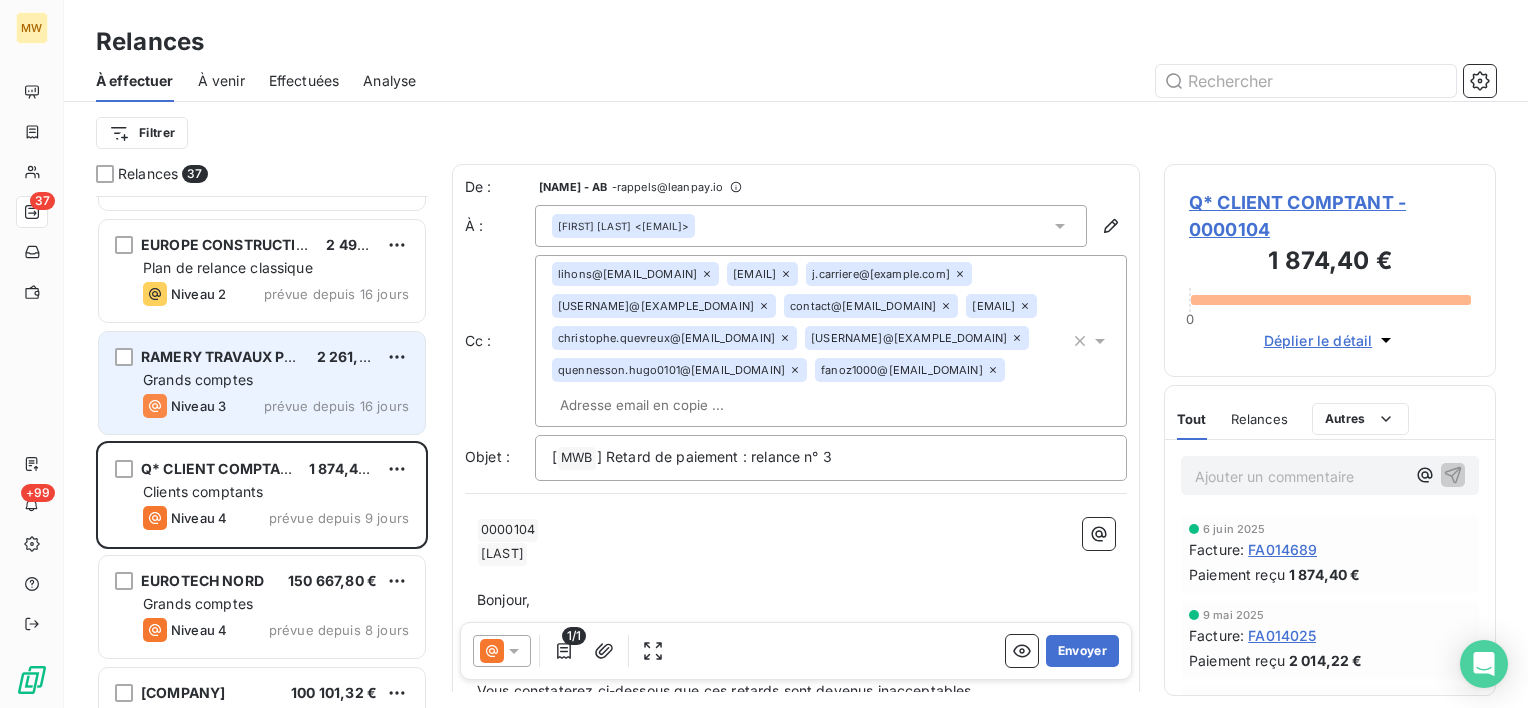 click on "RAMERY TRAVAUX PUBLICS [PRICE] Grands comptes Niveau 3 prévue depuis 16 jours" at bounding box center (262, 383) 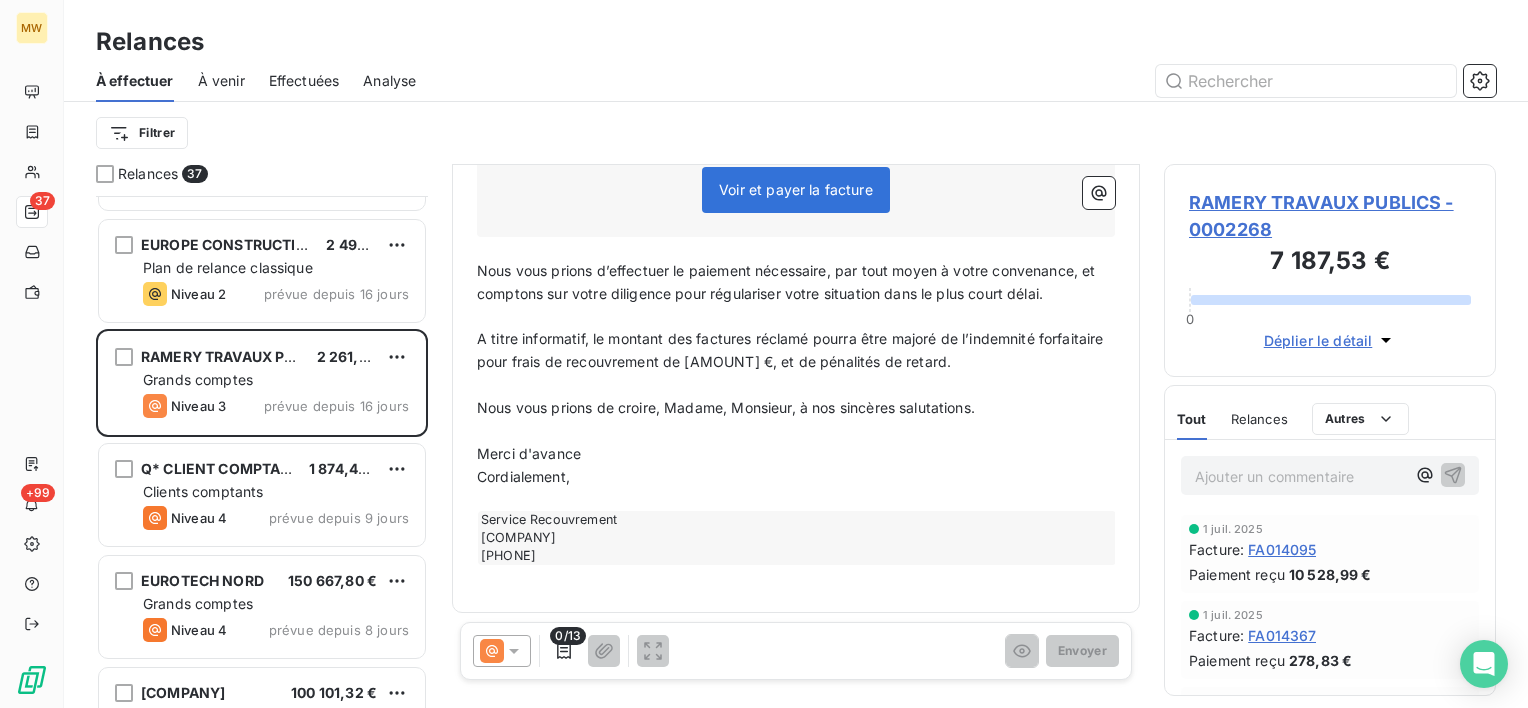 scroll, scrollTop: 498, scrollLeft: 0, axis: vertical 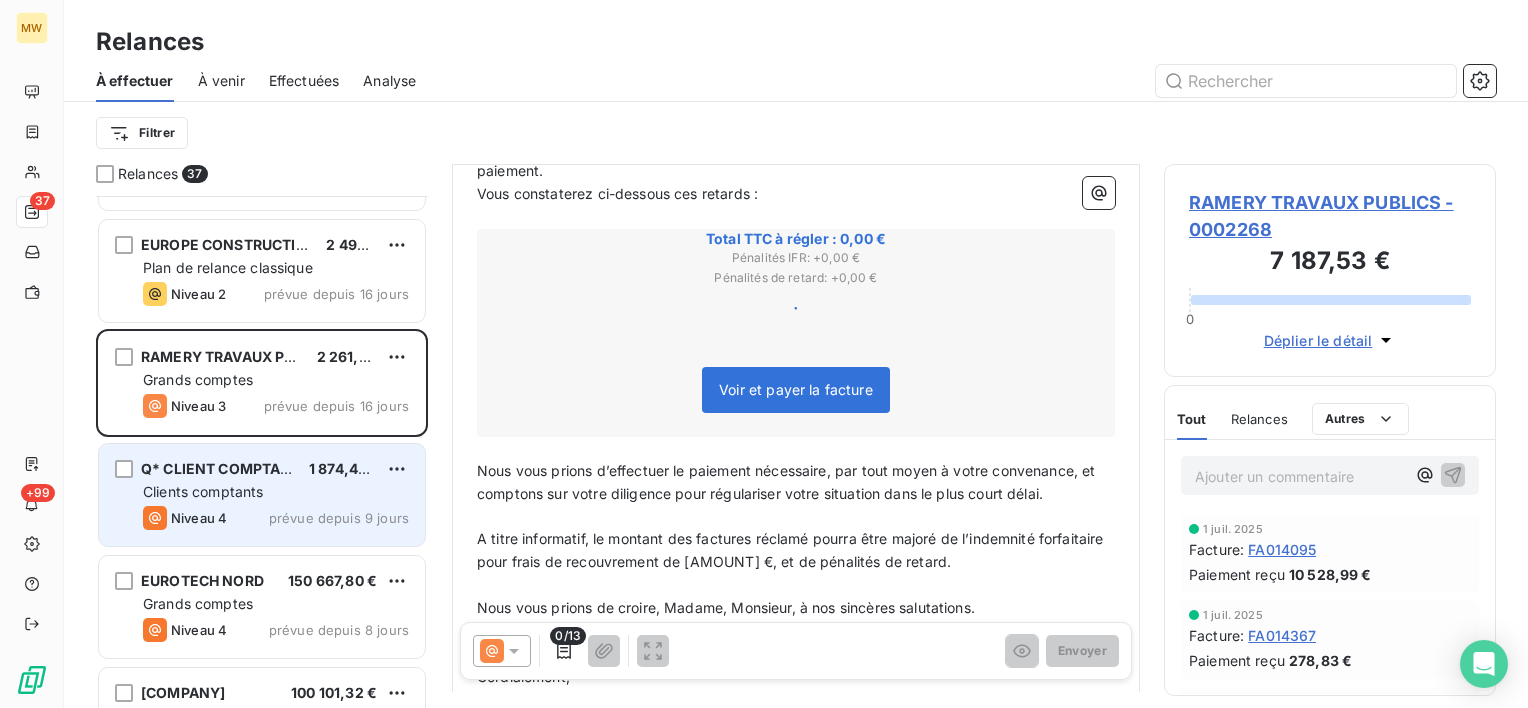 click on "Clients comptants" at bounding box center [276, 492] 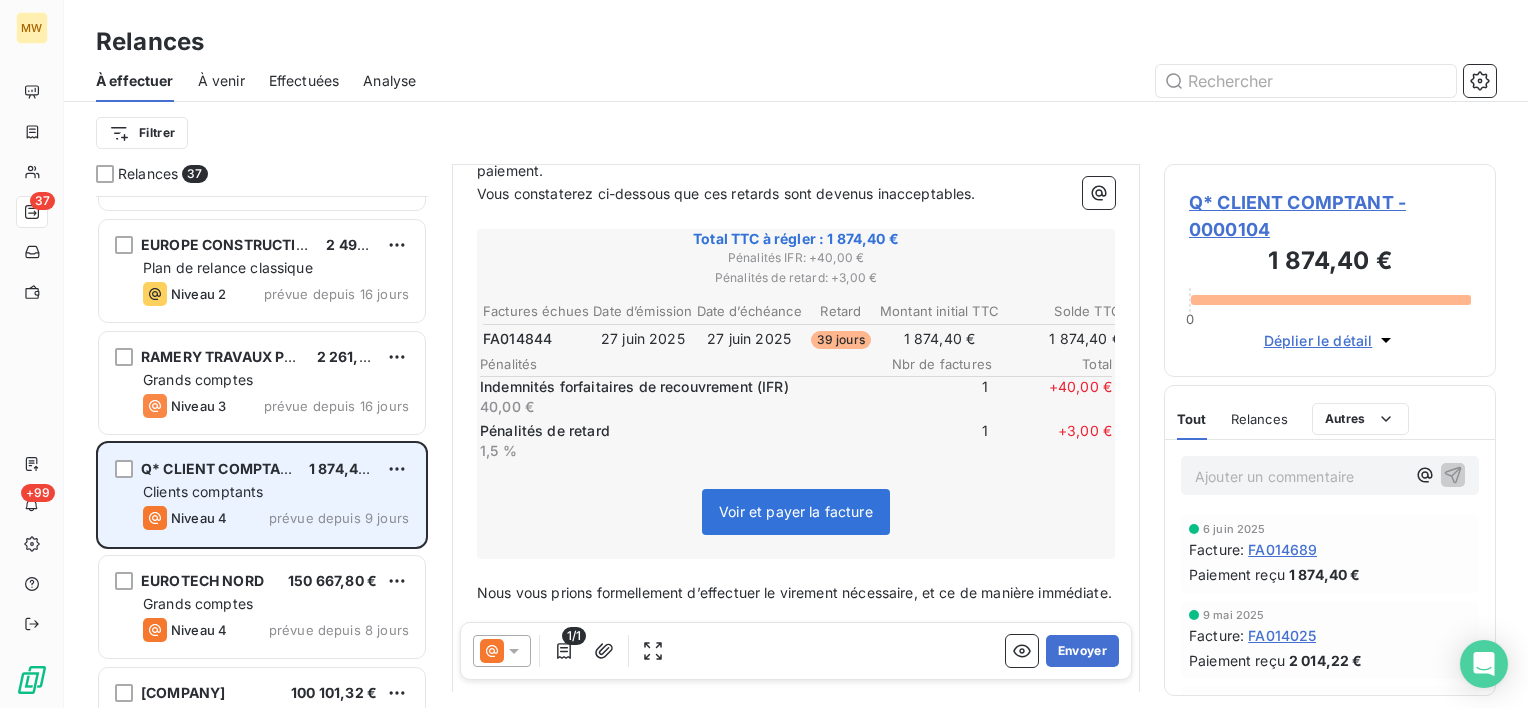 scroll, scrollTop: 426, scrollLeft: 0, axis: vertical 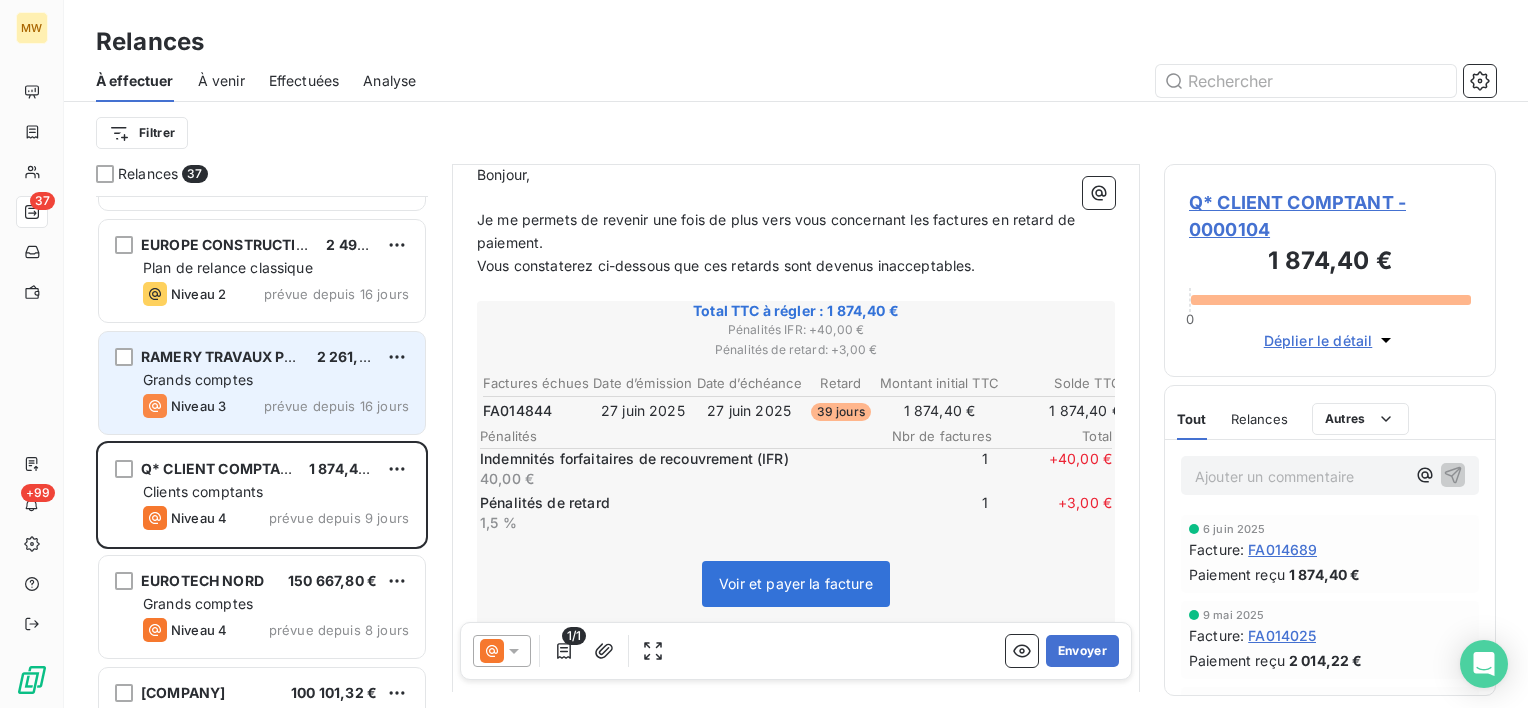 click on "Niveau 3" at bounding box center [184, 406] 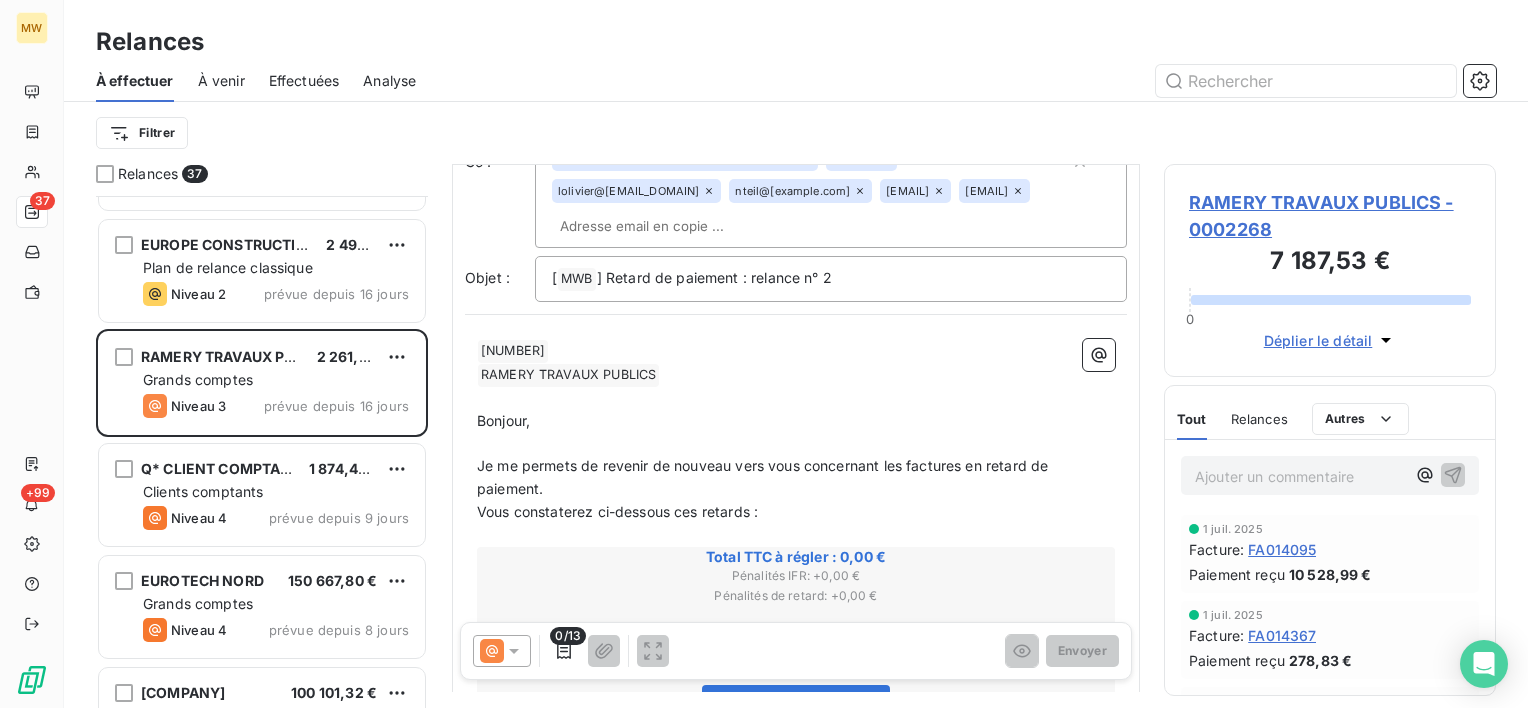 scroll, scrollTop: 200, scrollLeft: 0, axis: vertical 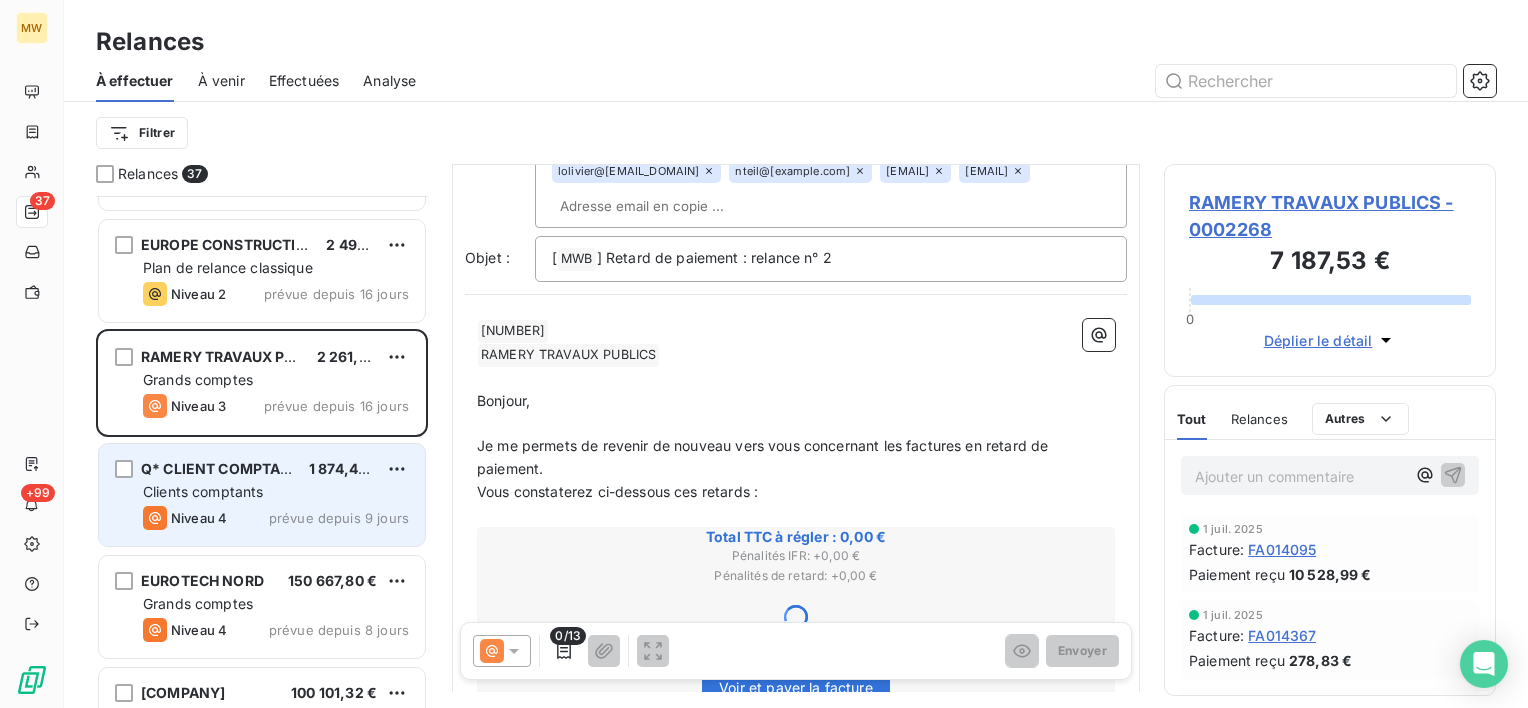 drag, startPoint x: 252, startPoint y: 504, endPoint x: 248, endPoint y: 516, distance: 12.649111 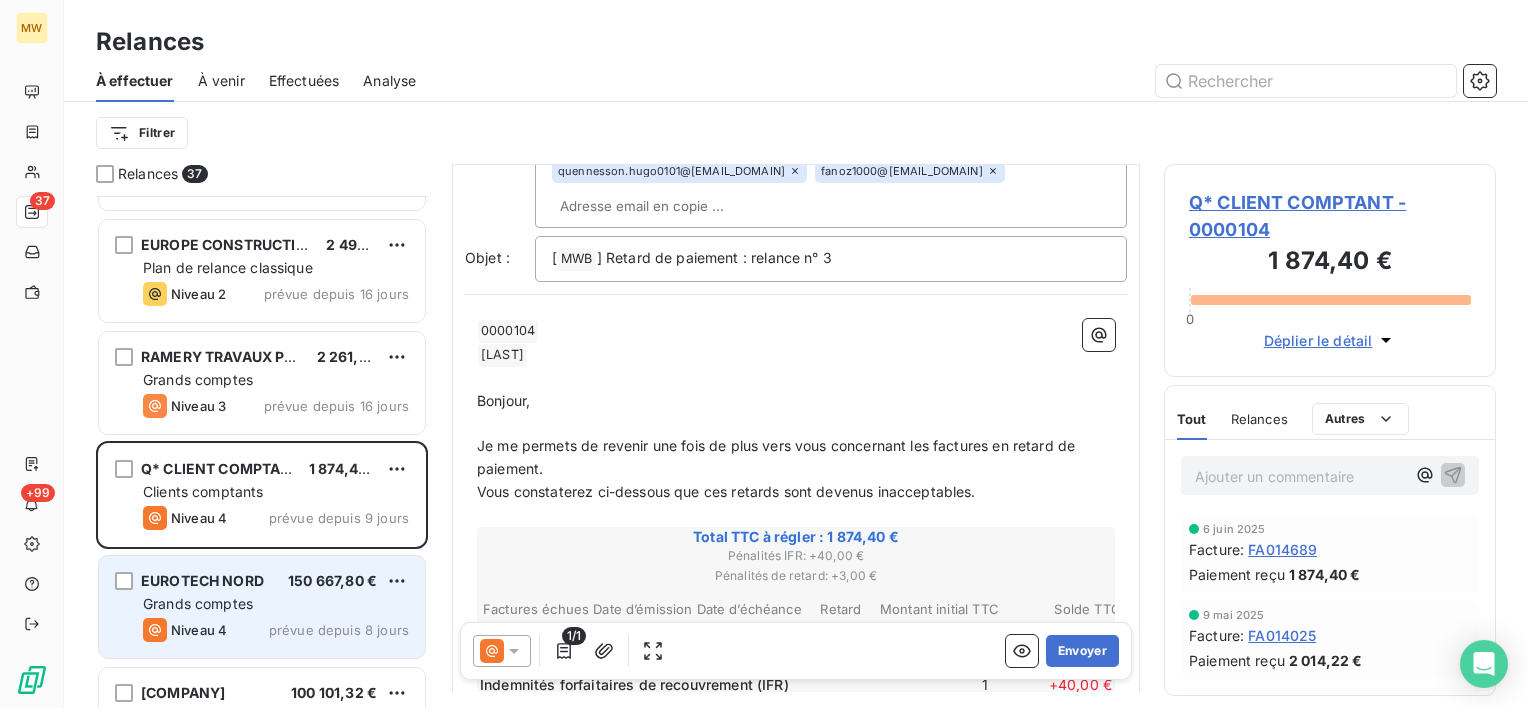 scroll, scrollTop: 128, scrollLeft: 0, axis: vertical 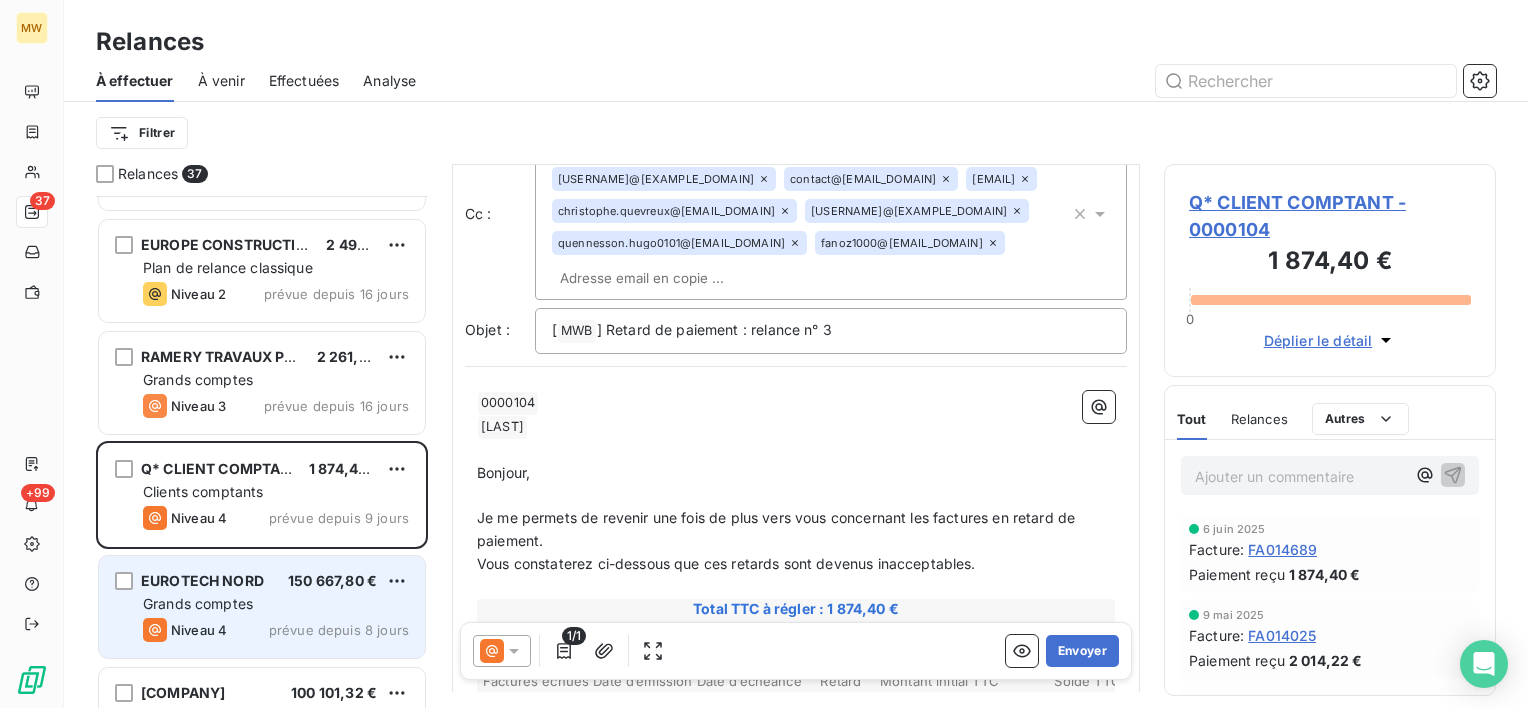 click on "Grands comptes" at bounding box center [198, 603] 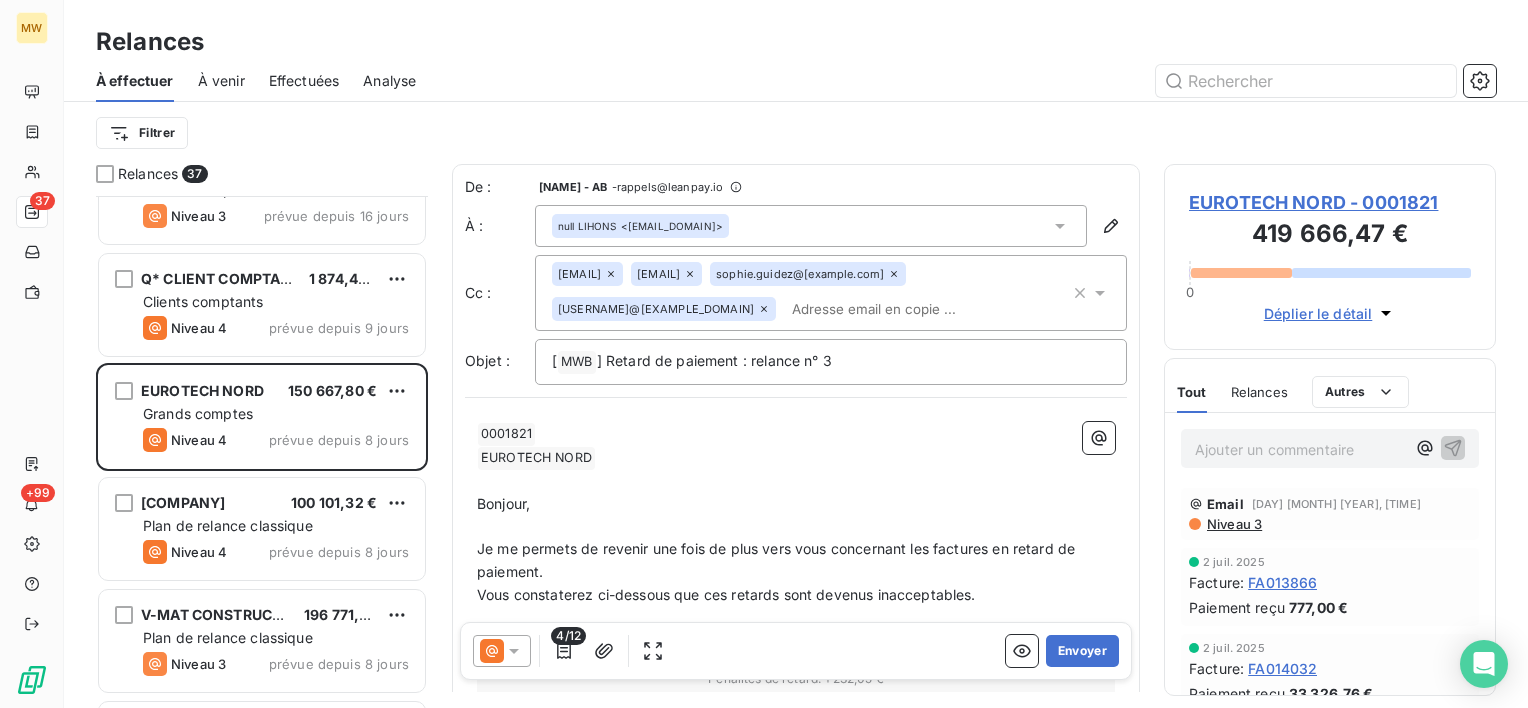 scroll, scrollTop: 1300, scrollLeft: 0, axis: vertical 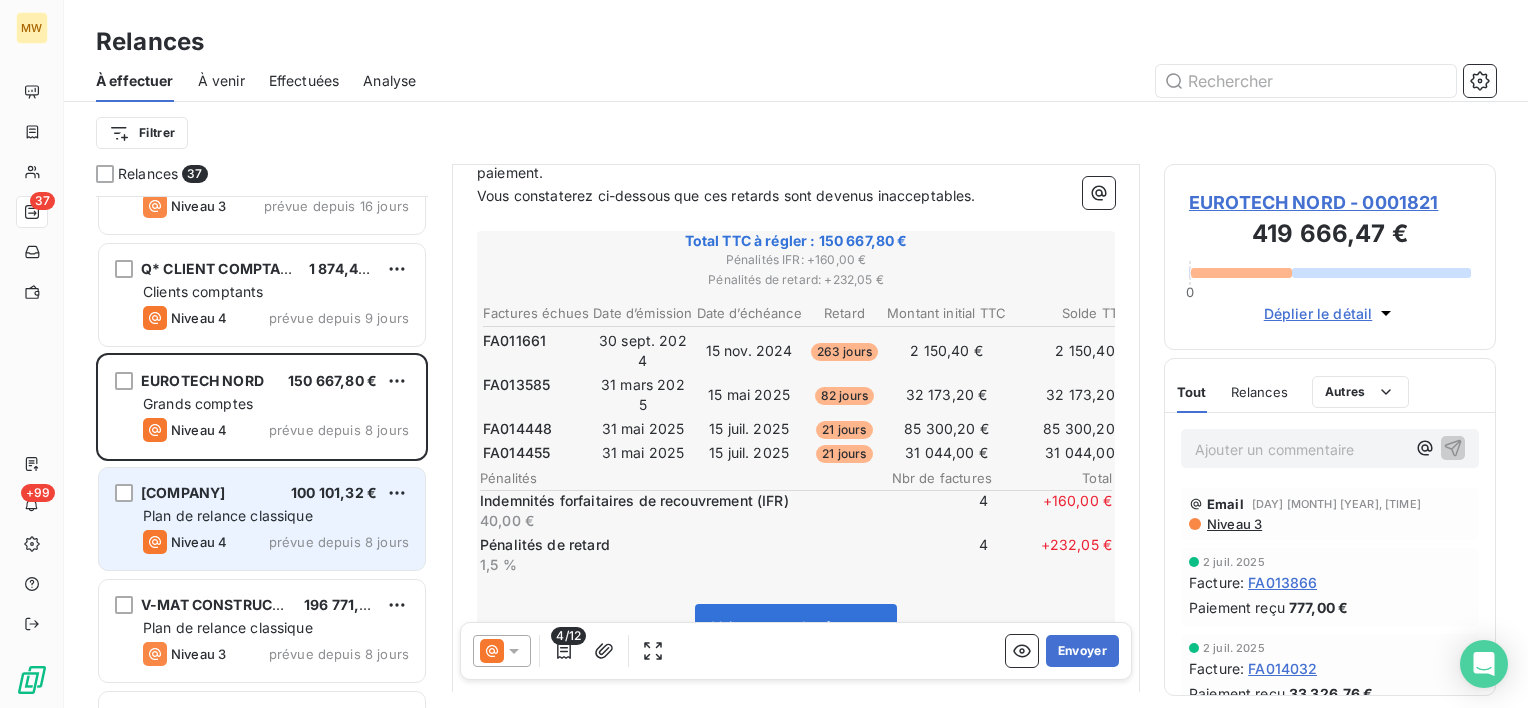 click on "Plan de relance classique" at bounding box center (228, 515) 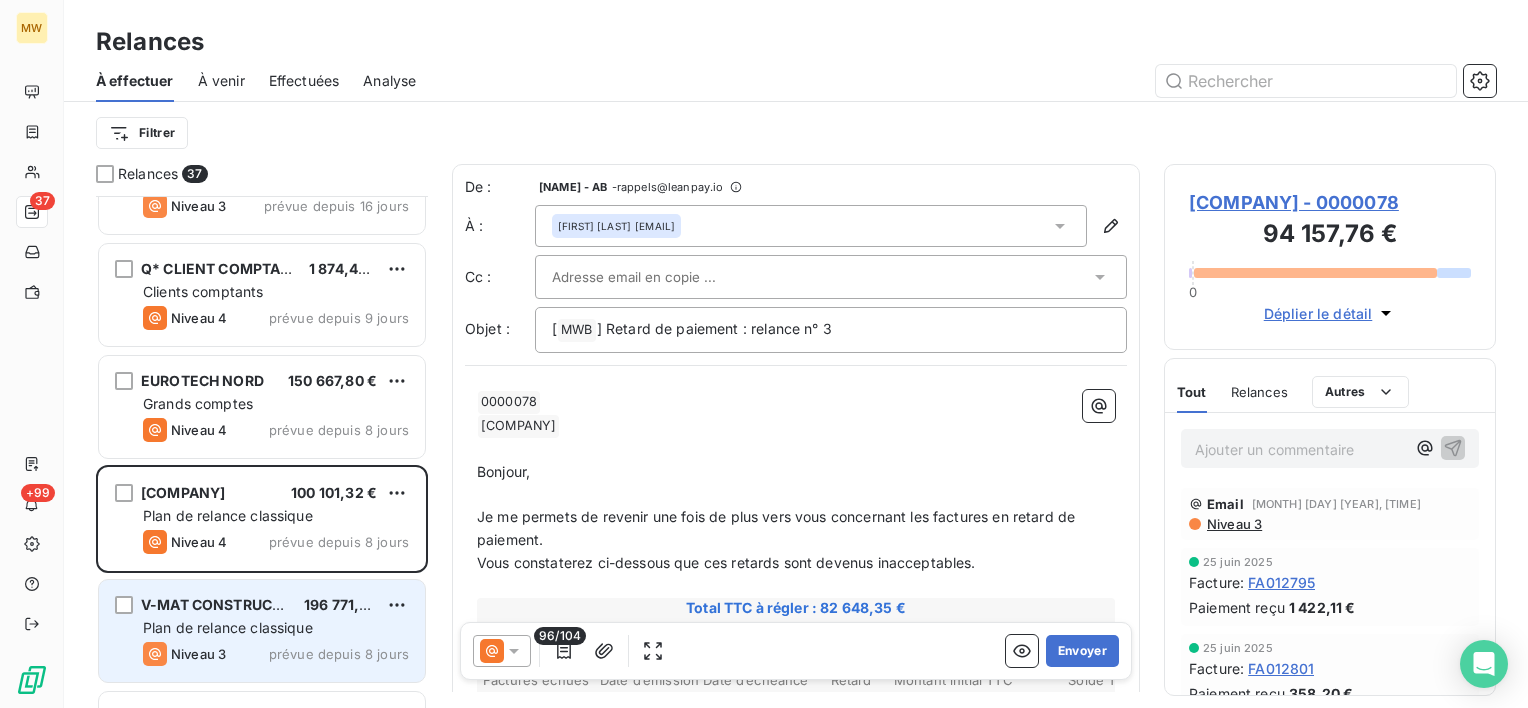 click on "V-MAT CONSTRUCTION" at bounding box center (224, 604) 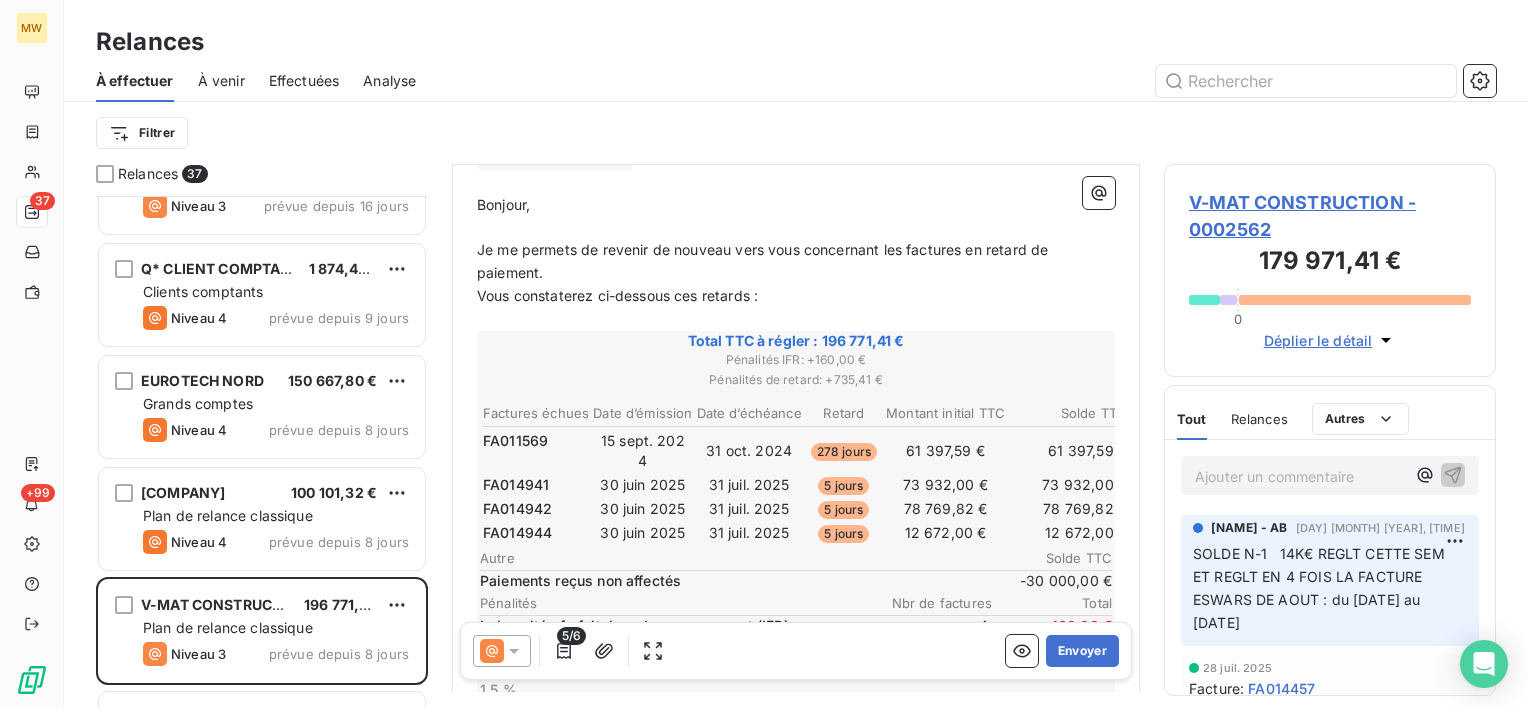 scroll, scrollTop: 400, scrollLeft: 0, axis: vertical 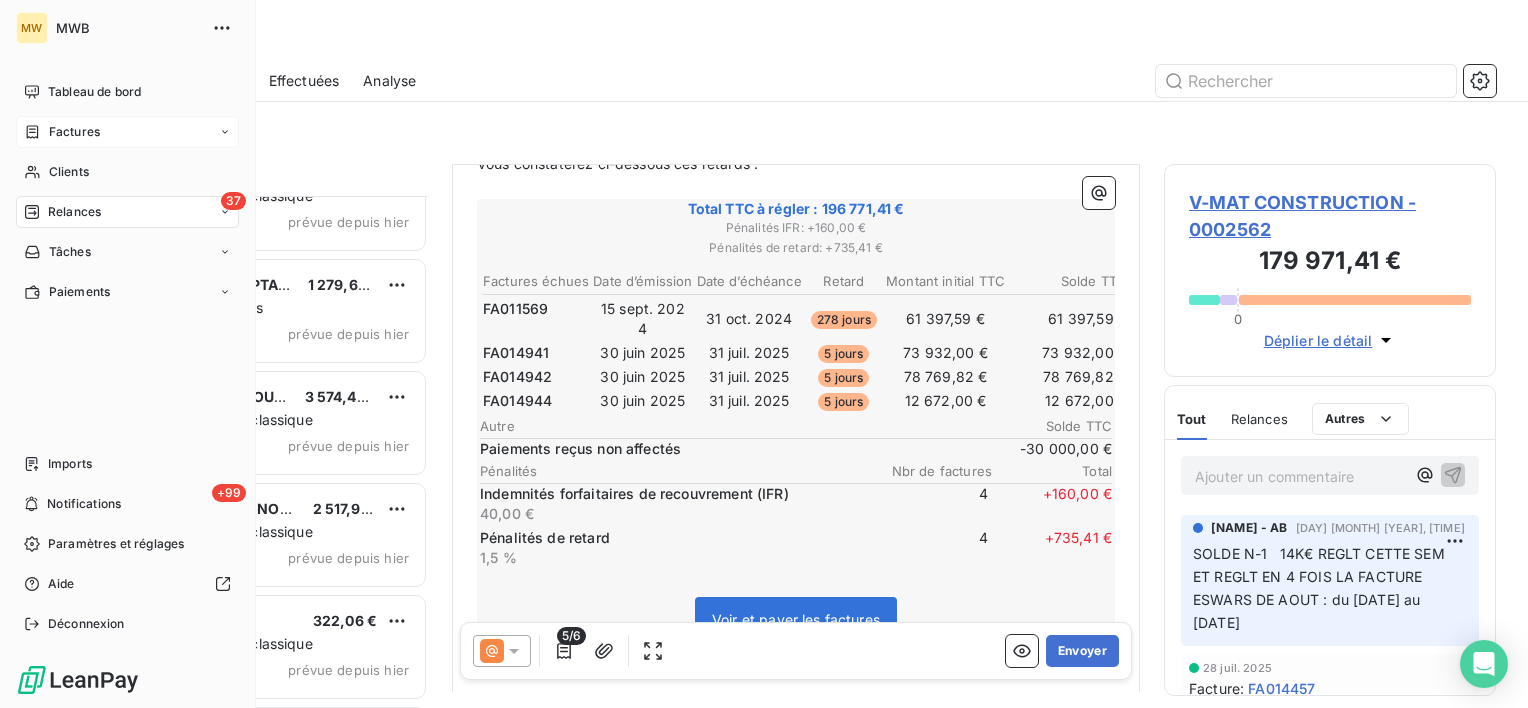 click 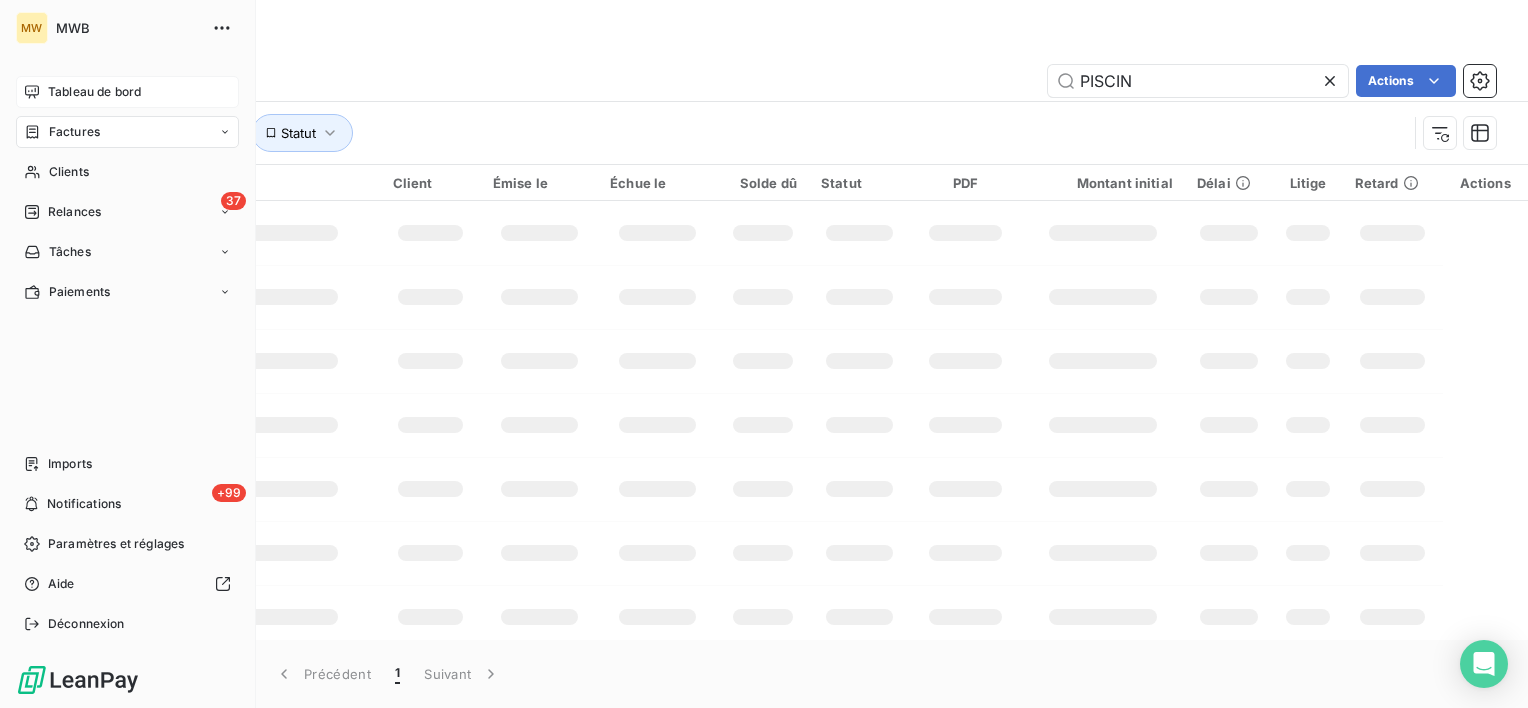 click on "Tableau de bord" at bounding box center (94, 92) 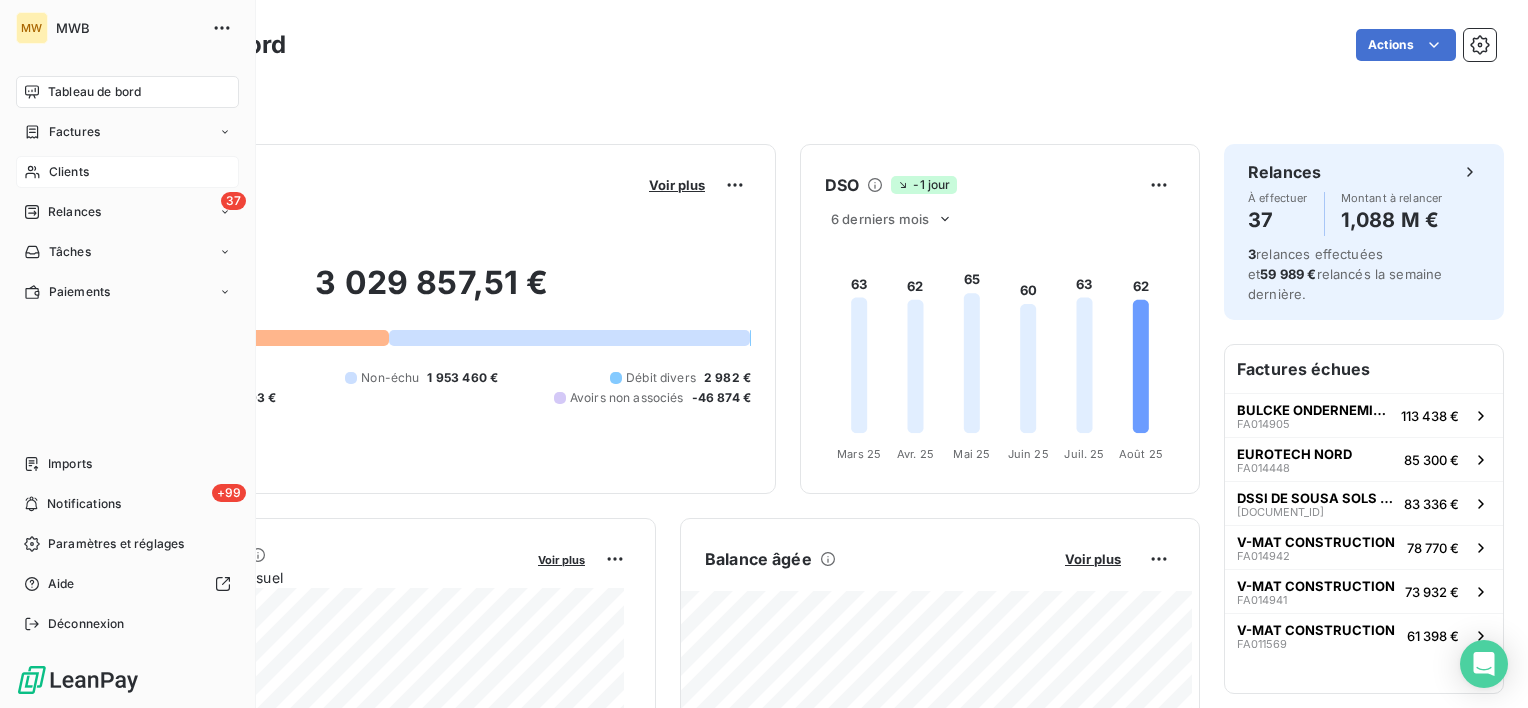 click on "Clients" at bounding box center [69, 172] 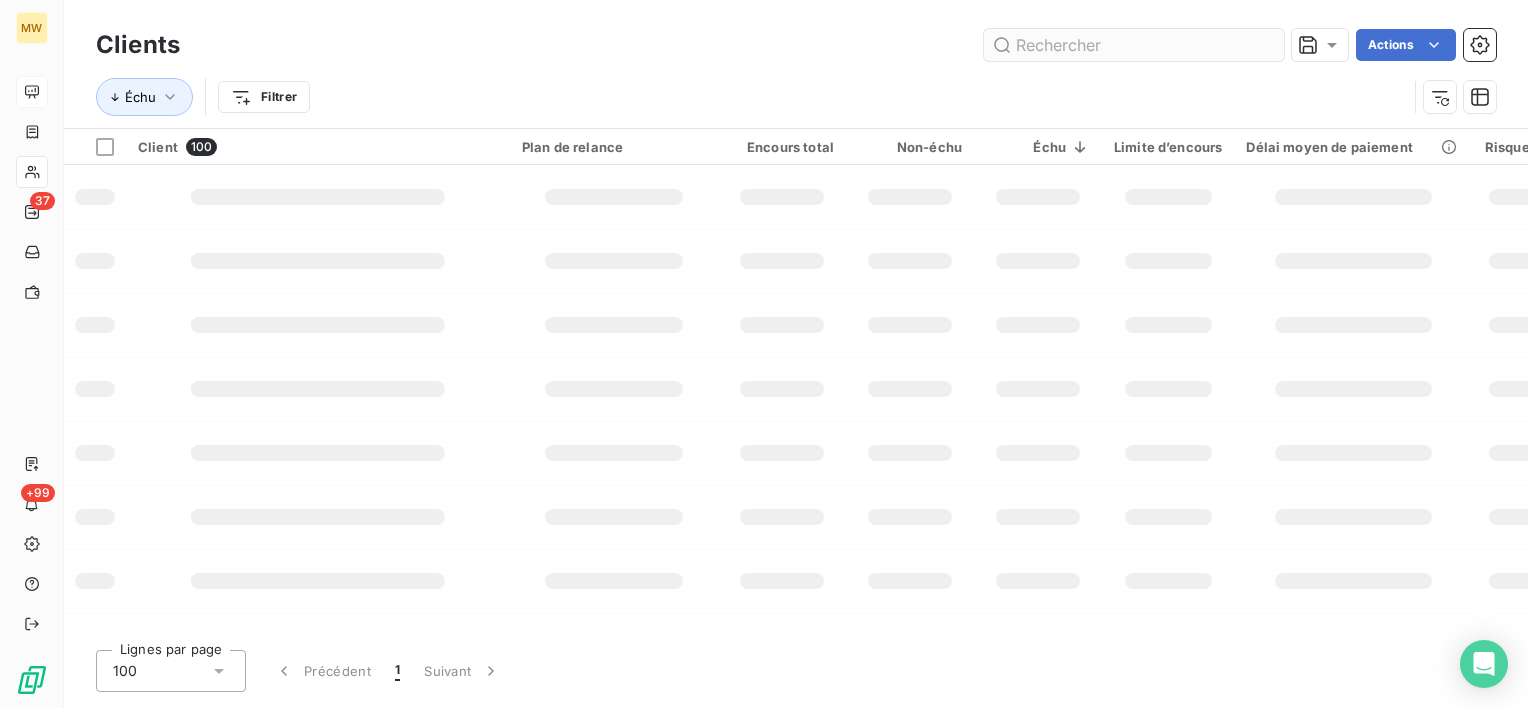 click at bounding box center [1134, 45] 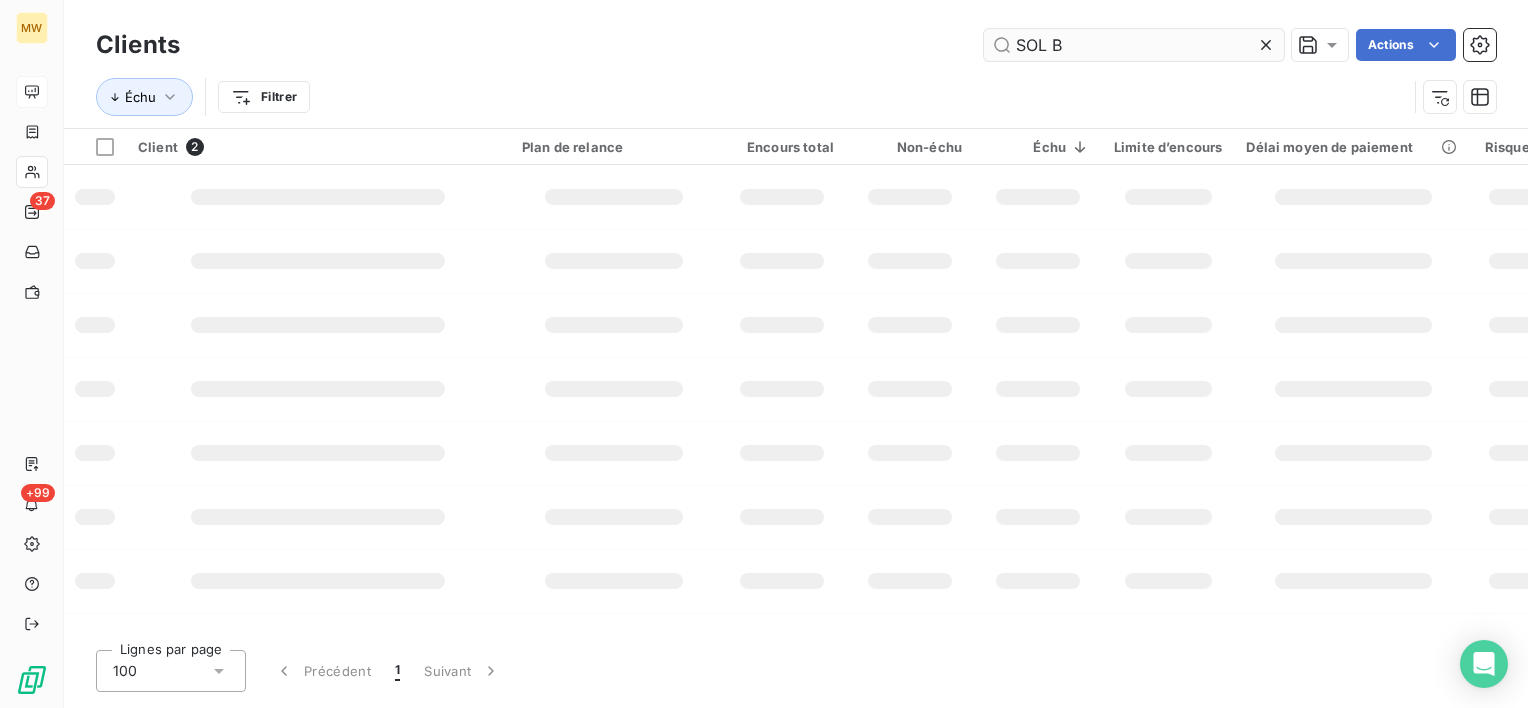 type on "SOL BE" 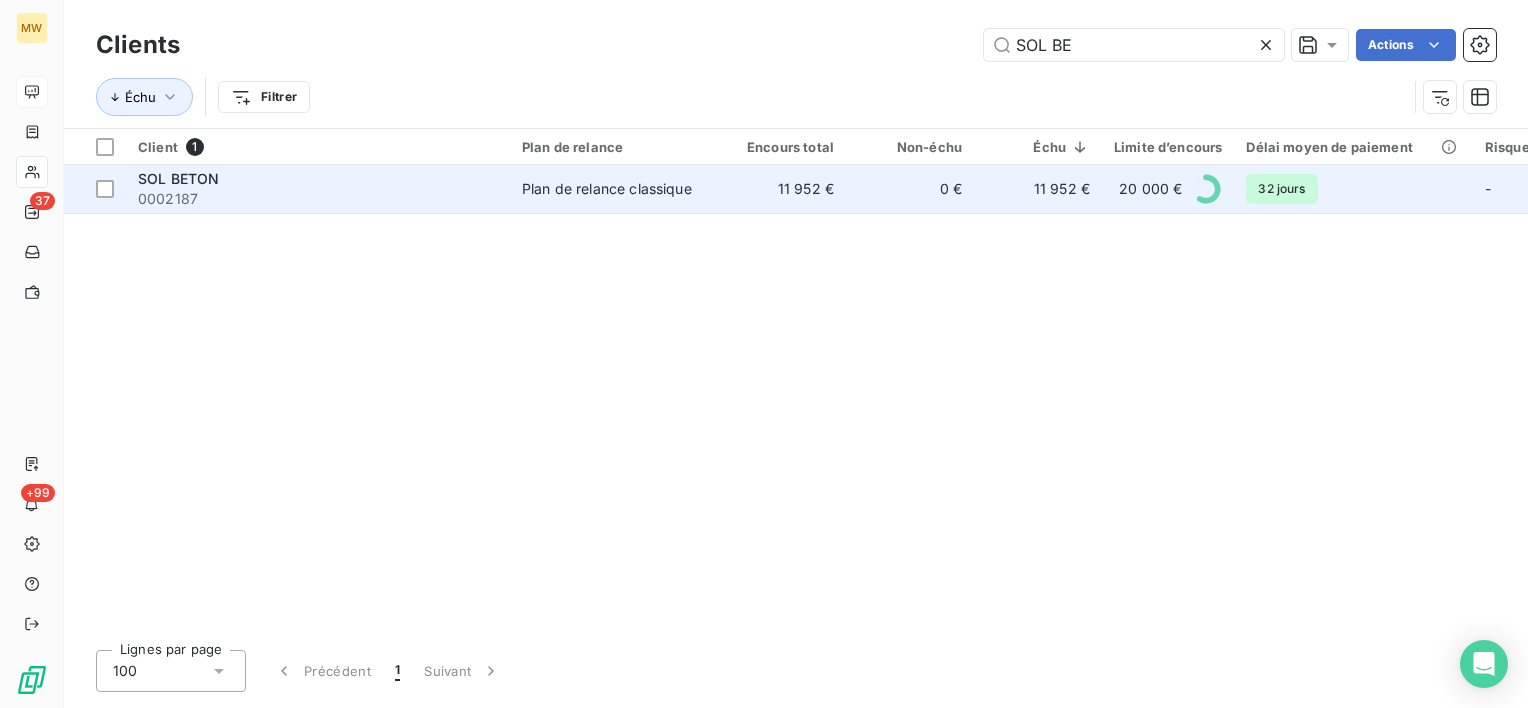 click on "0002187" at bounding box center [318, 199] 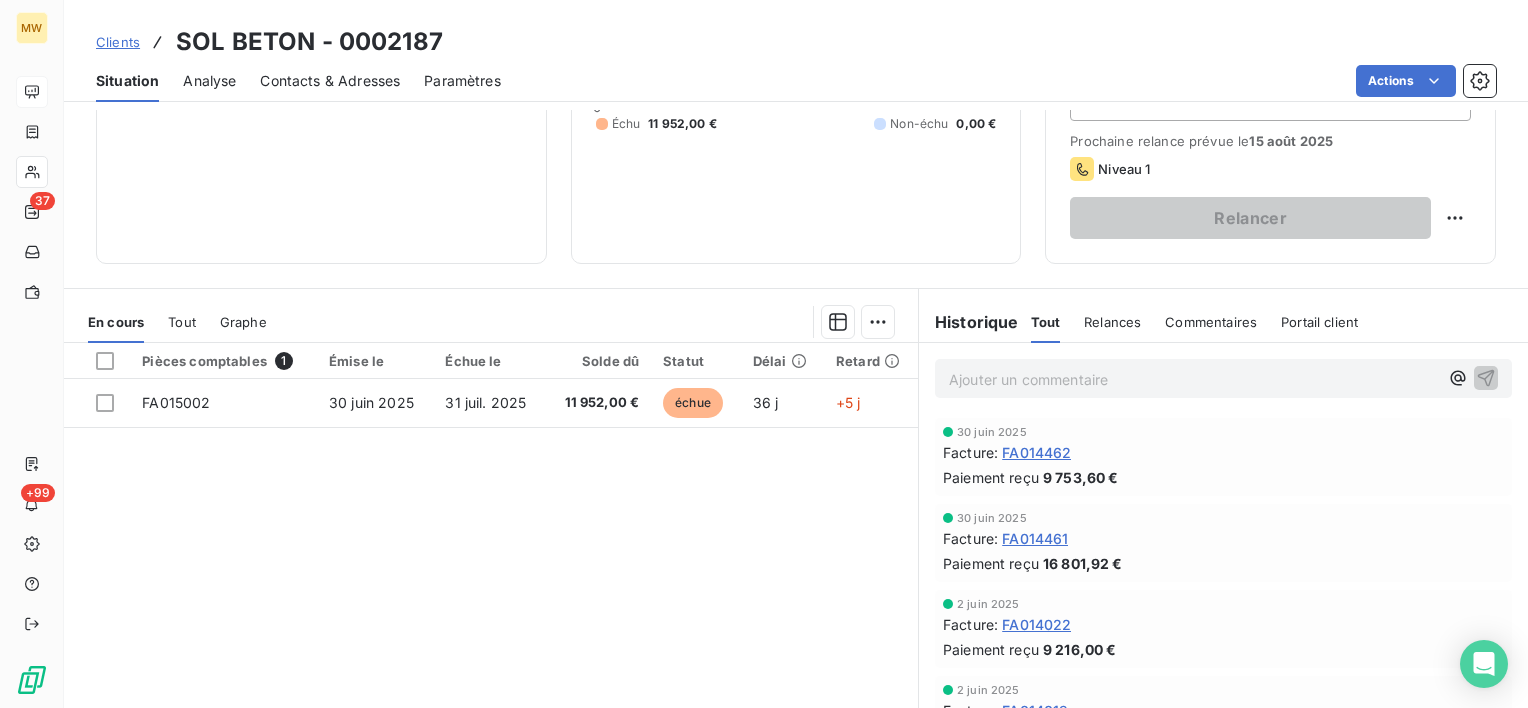 scroll, scrollTop: 300, scrollLeft: 0, axis: vertical 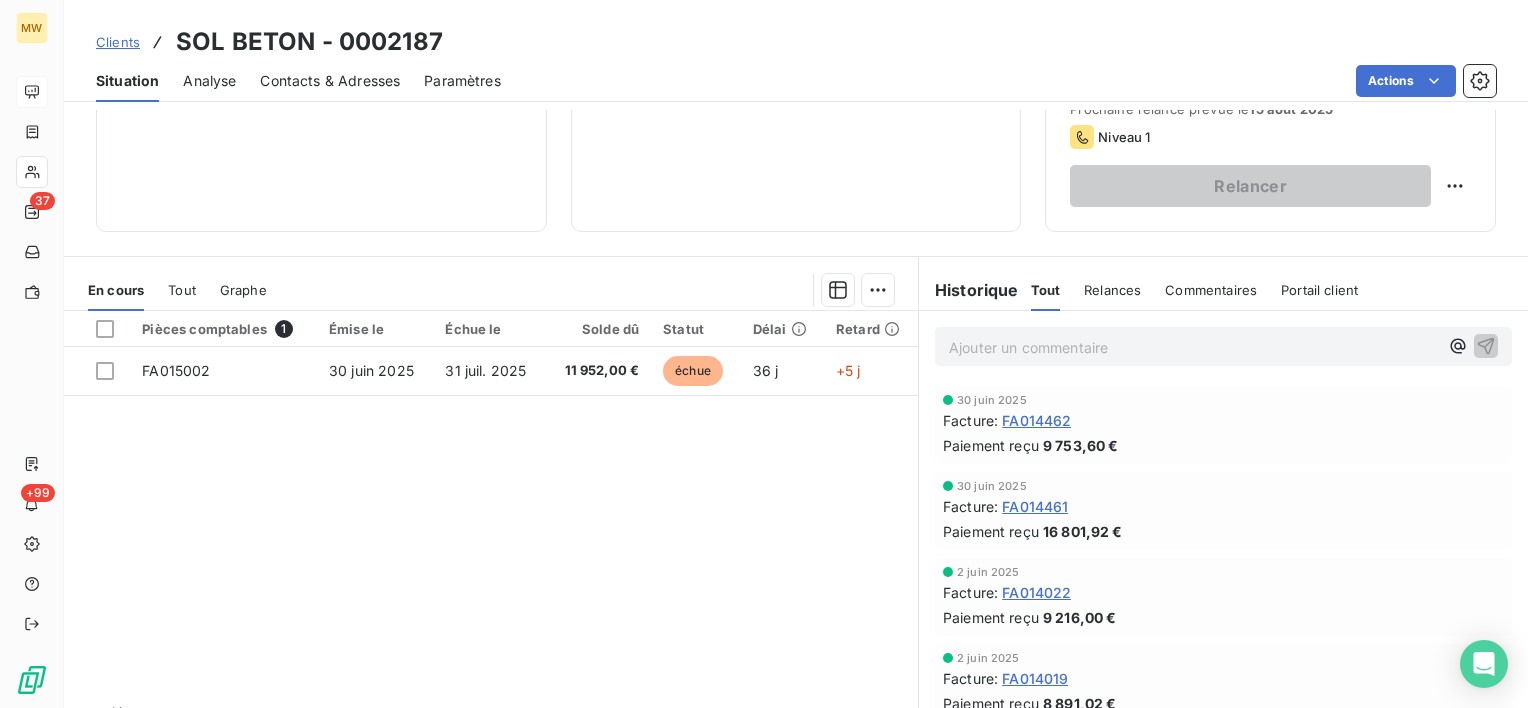 click on "Ajouter un commentaire ﻿" at bounding box center (1193, 347) 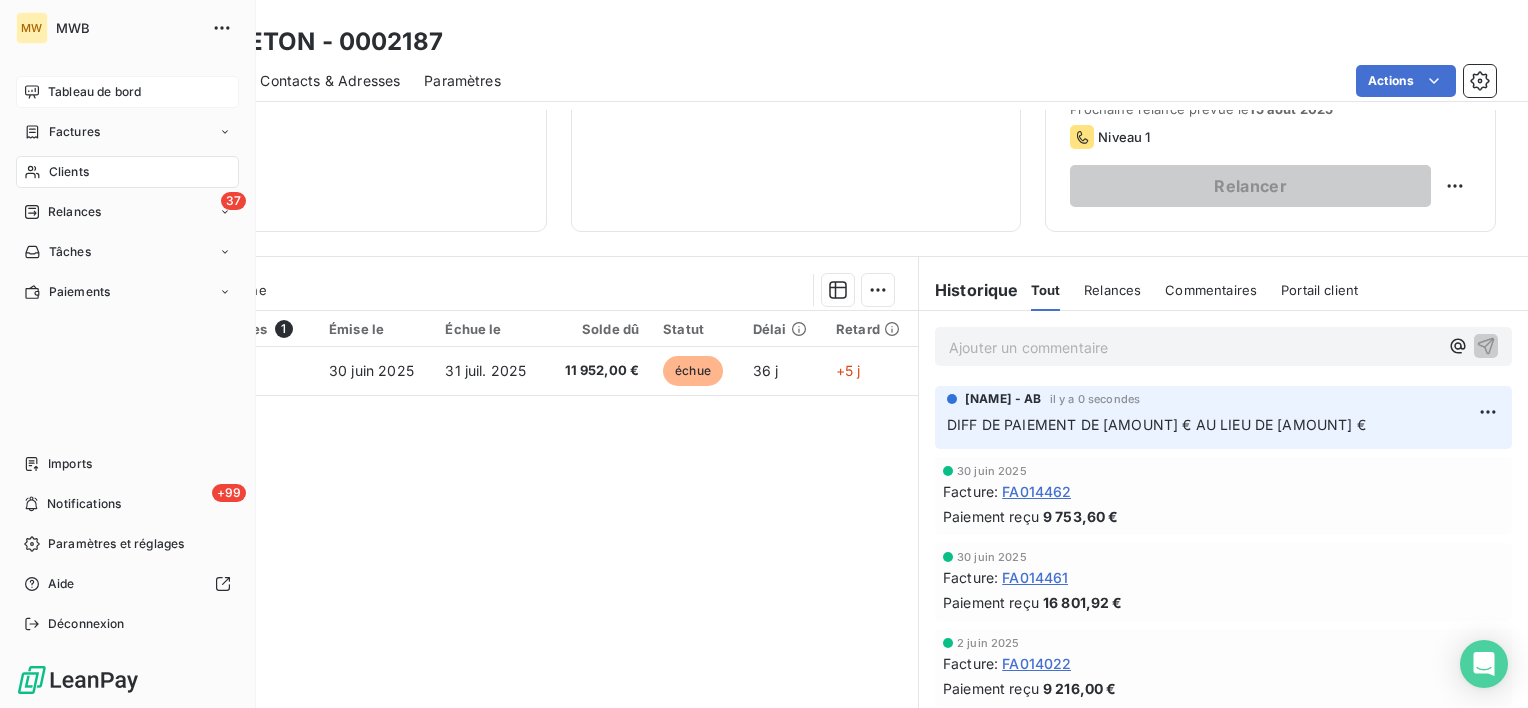 click 